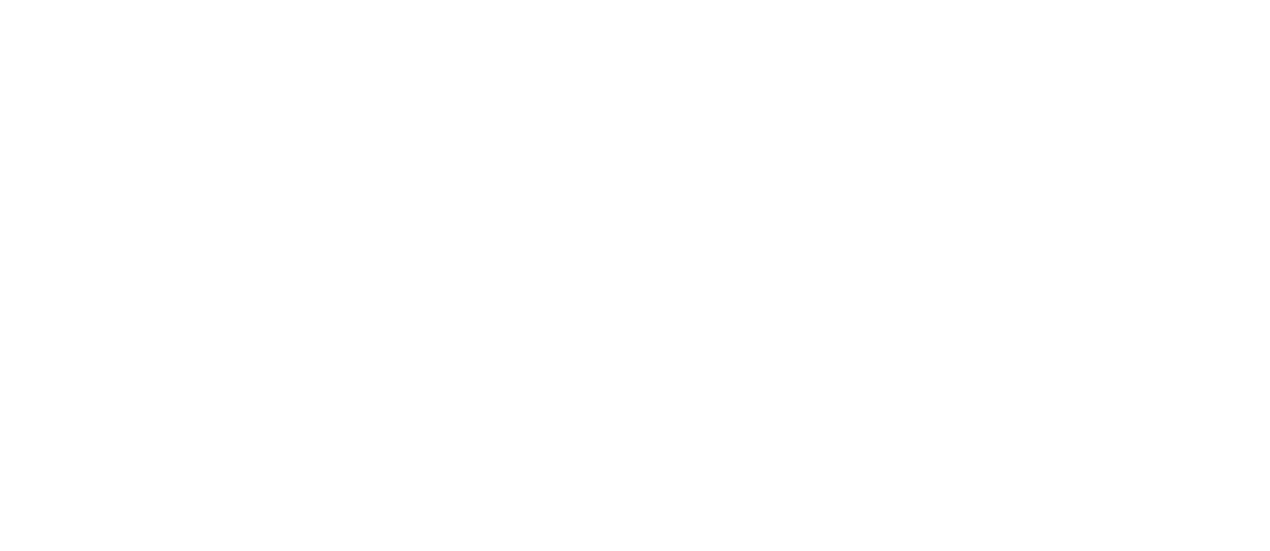 scroll, scrollTop: 0, scrollLeft: 0, axis: both 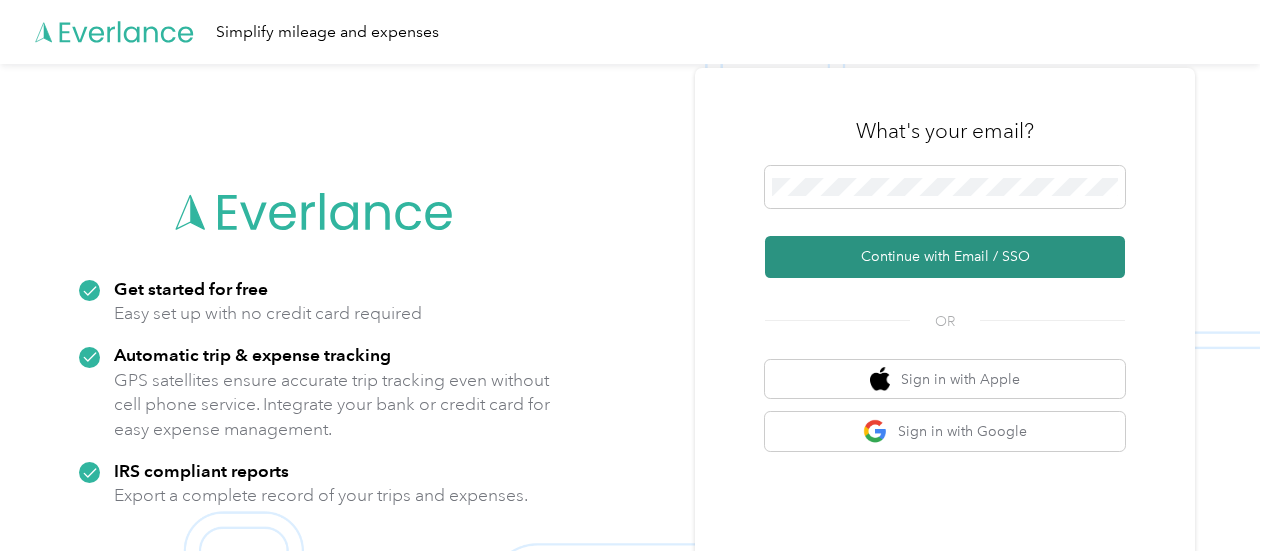 click on "Continue with Email / SSO" at bounding box center [945, 257] 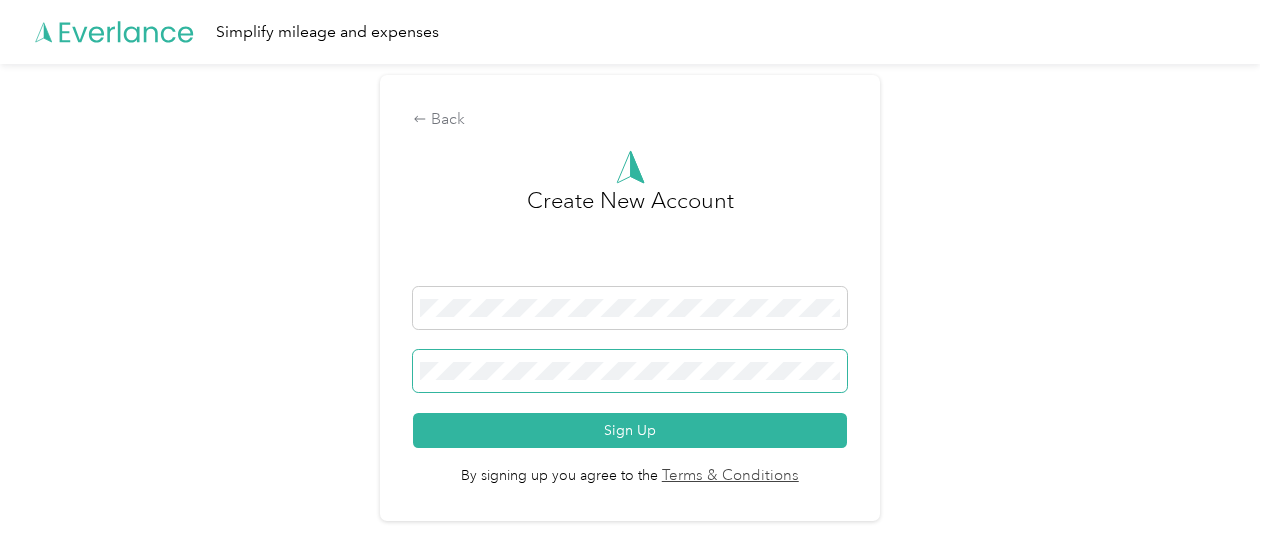 click at bounding box center [630, 371] 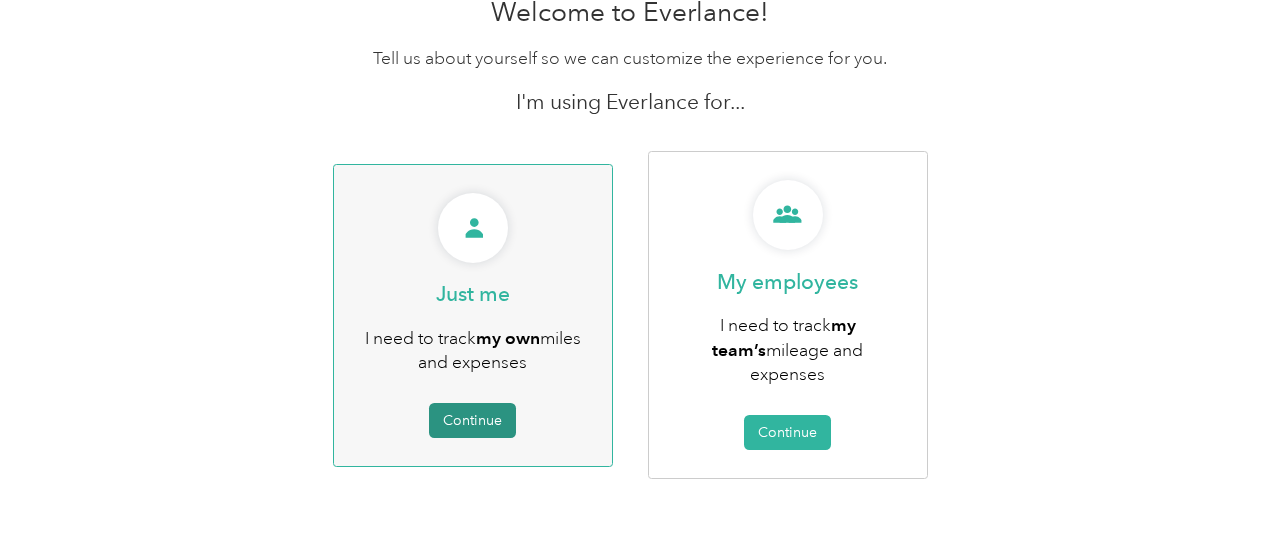 click on "Continue" at bounding box center [472, 420] 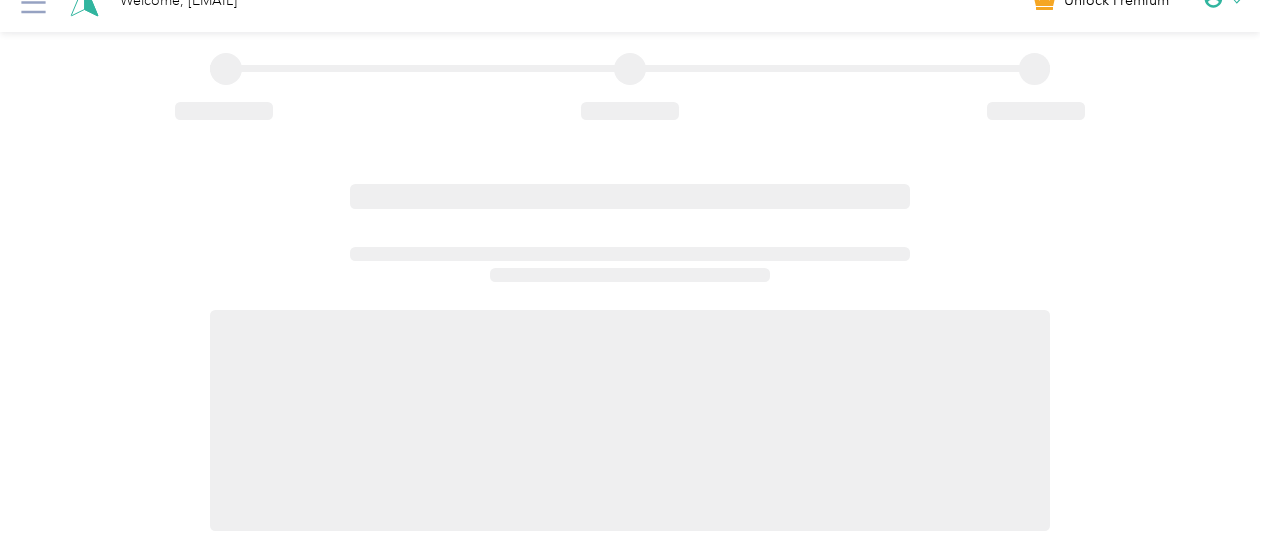scroll, scrollTop: 112, scrollLeft: 0, axis: vertical 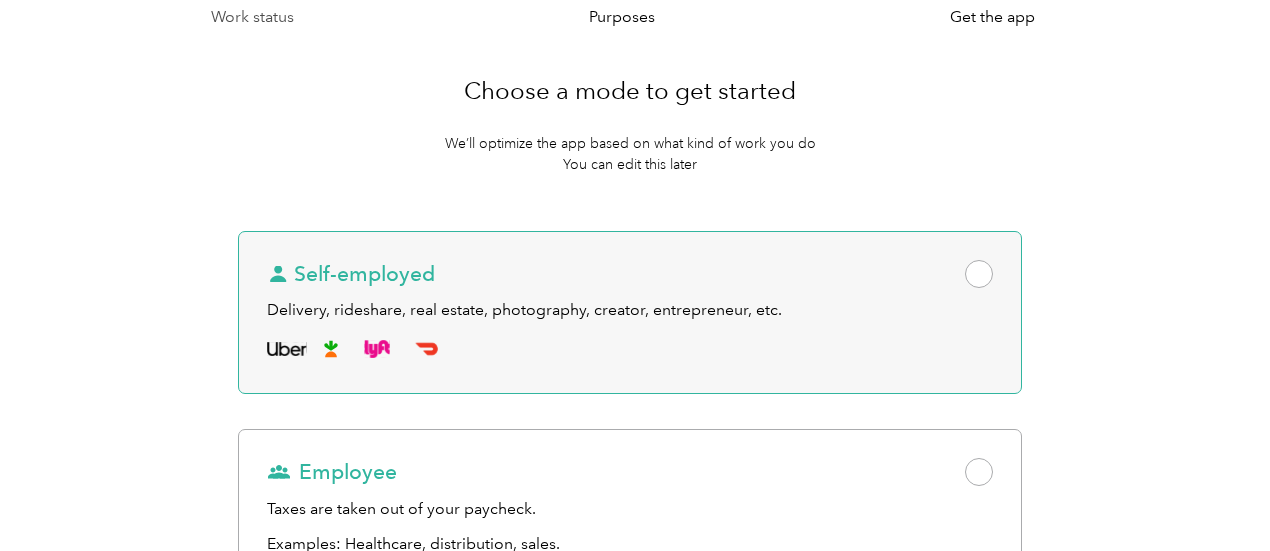 click at bounding box center [979, 274] 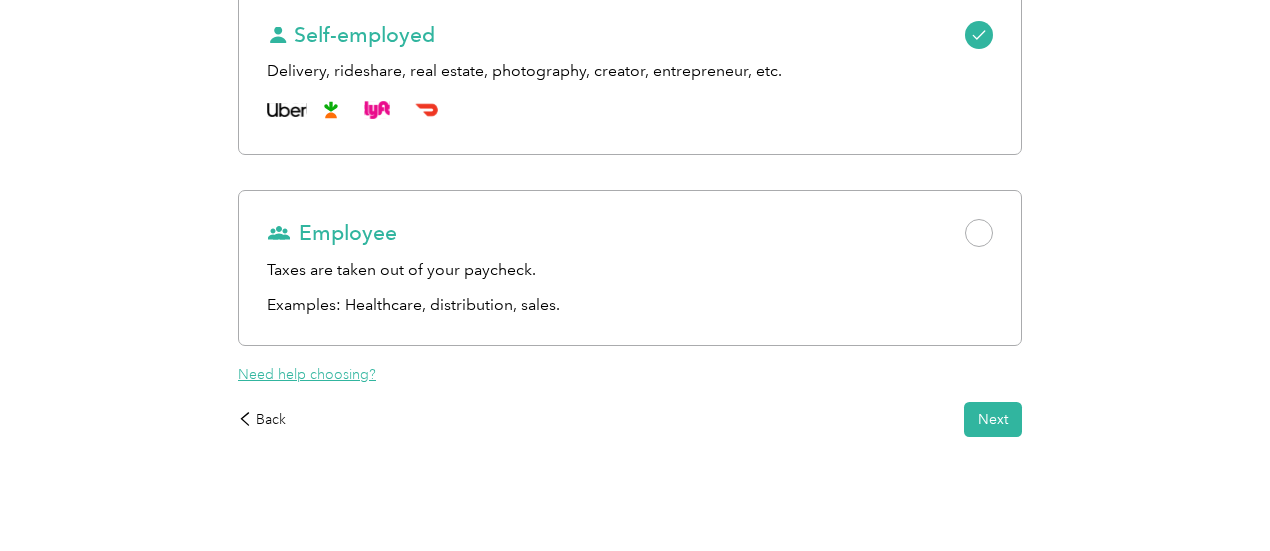 scroll, scrollTop: 386, scrollLeft: 0, axis: vertical 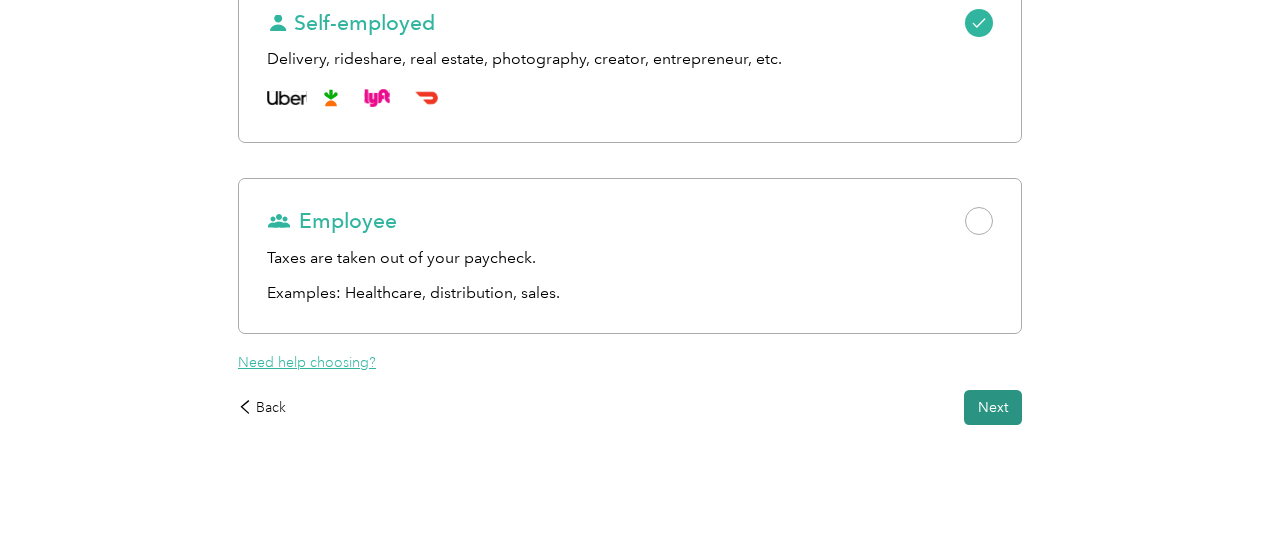 click on "Next" at bounding box center (993, 407) 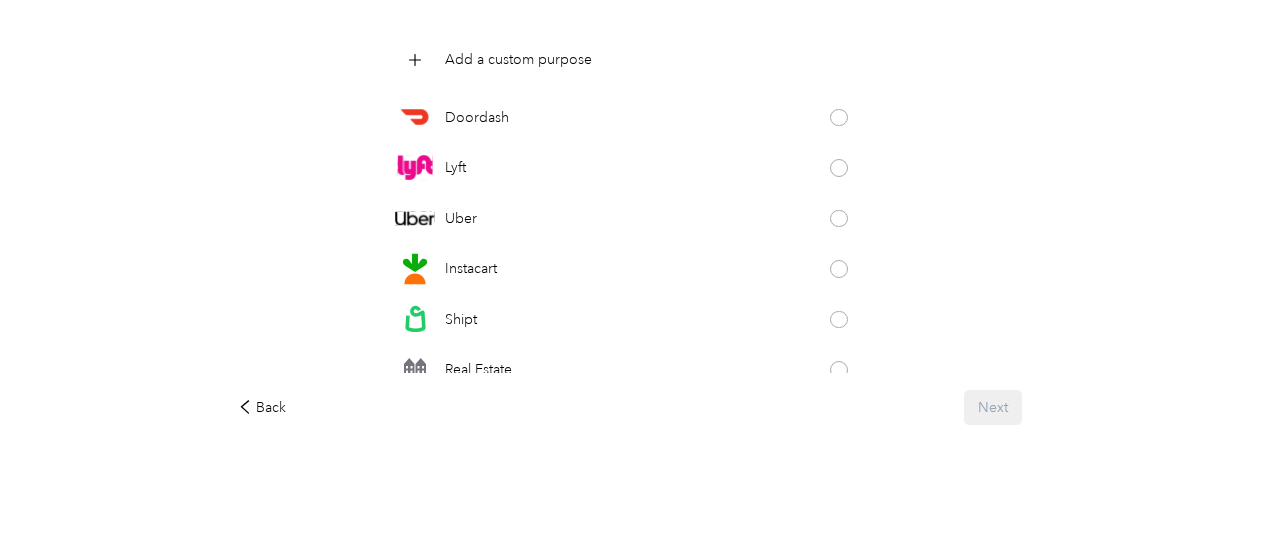 scroll, scrollTop: 282, scrollLeft: 0, axis: vertical 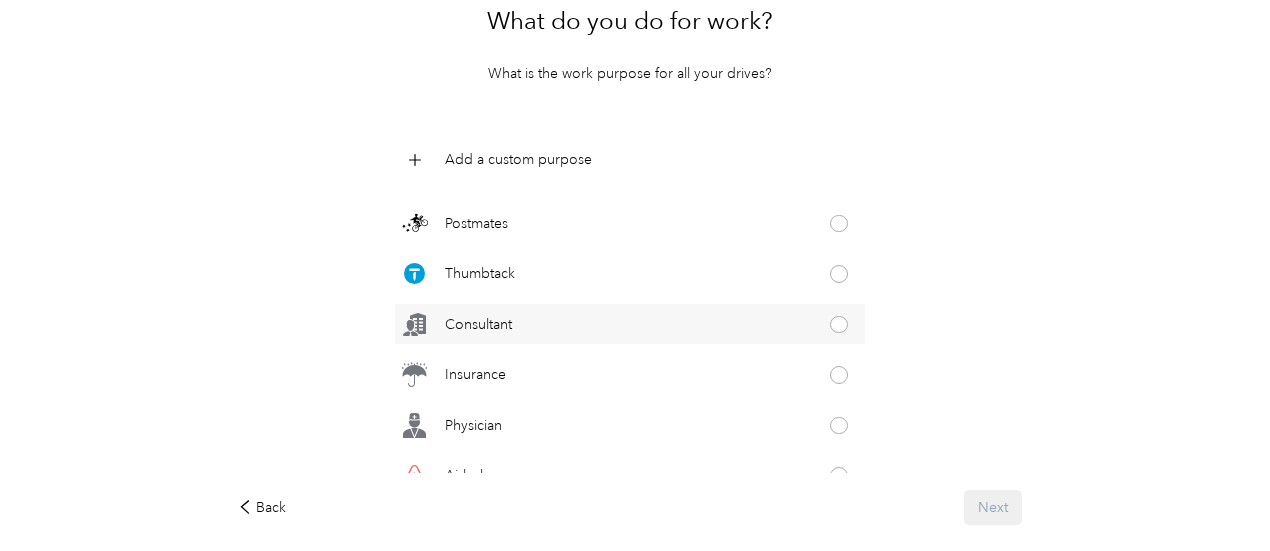 click at bounding box center [839, 325] 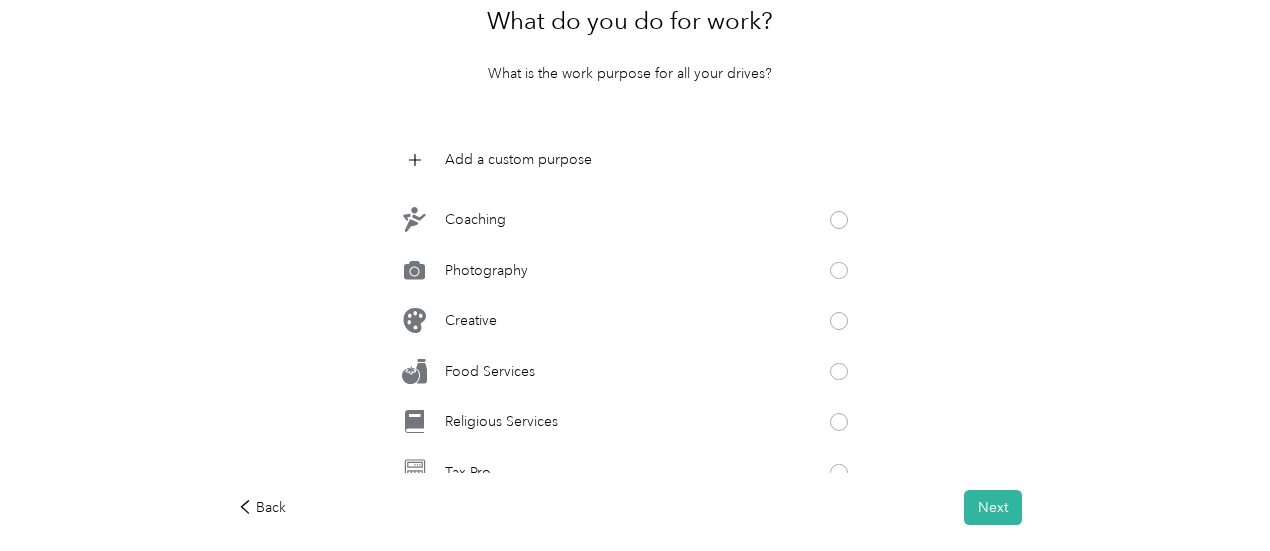 scroll, scrollTop: 1000, scrollLeft: 0, axis: vertical 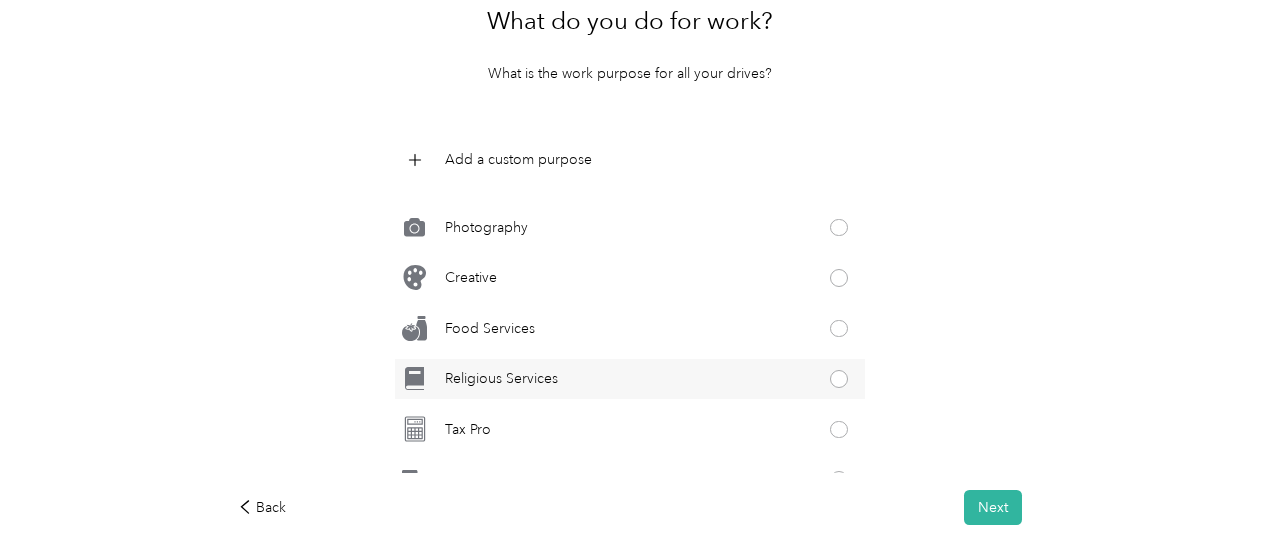 click at bounding box center (839, 379) 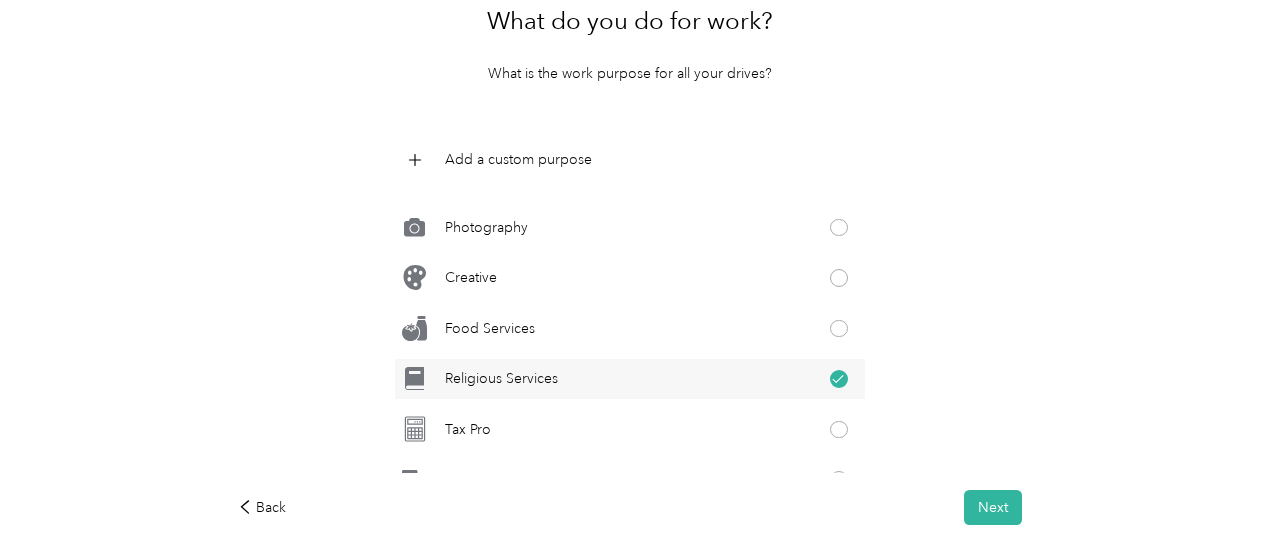 scroll, scrollTop: 1077, scrollLeft: 0, axis: vertical 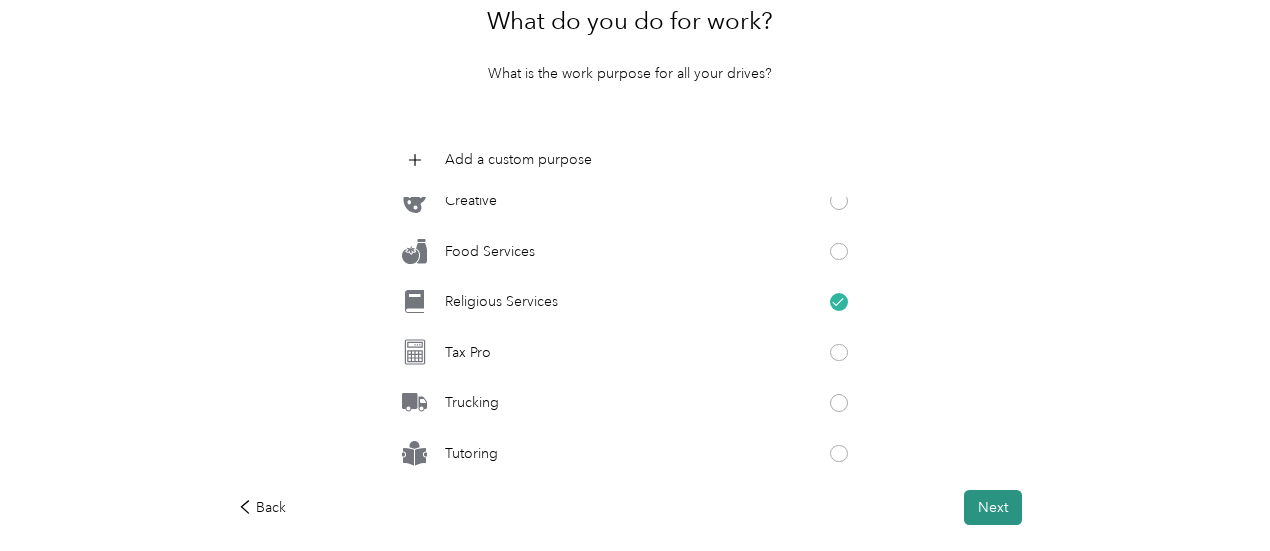 click on "Next" at bounding box center [993, 507] 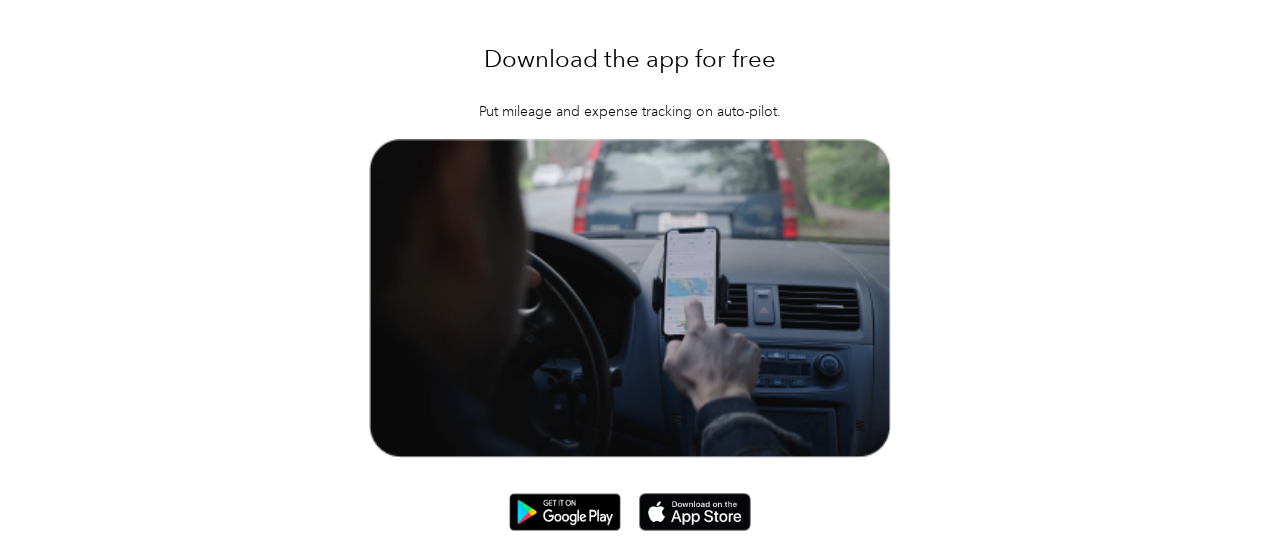 scroll, scrollTop: 185, scrollLeft: 0, axis: vertical 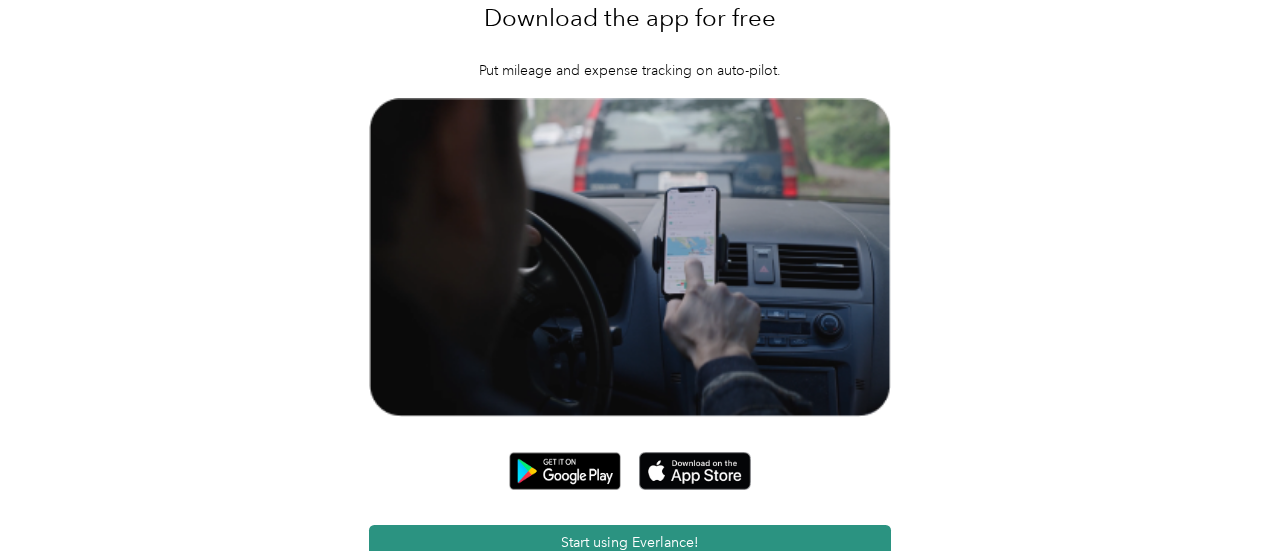 click on "Start using Everlance!" at bounding box center [630, 542] 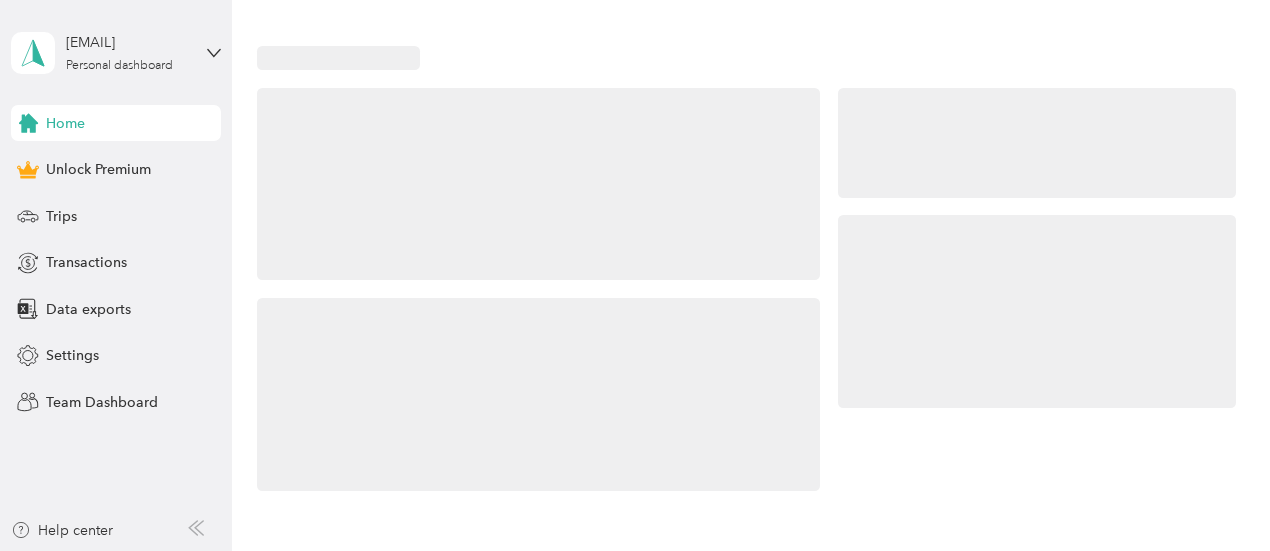 scroll, scrollTop: 0, scrollLeft: 0, axis: both 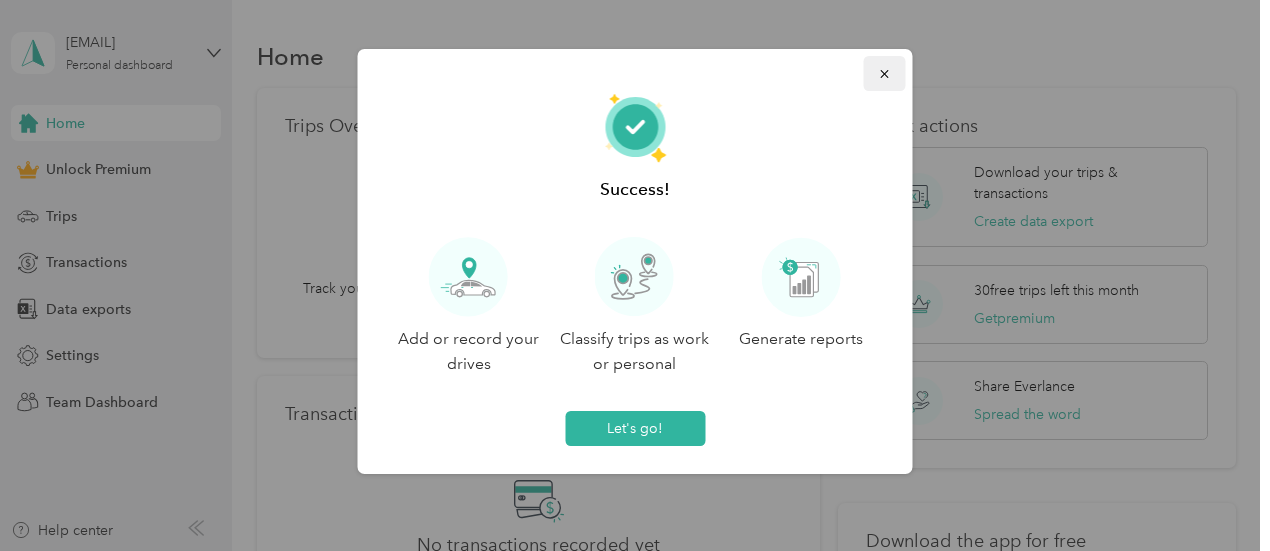 click at bounding box center [635, 127] 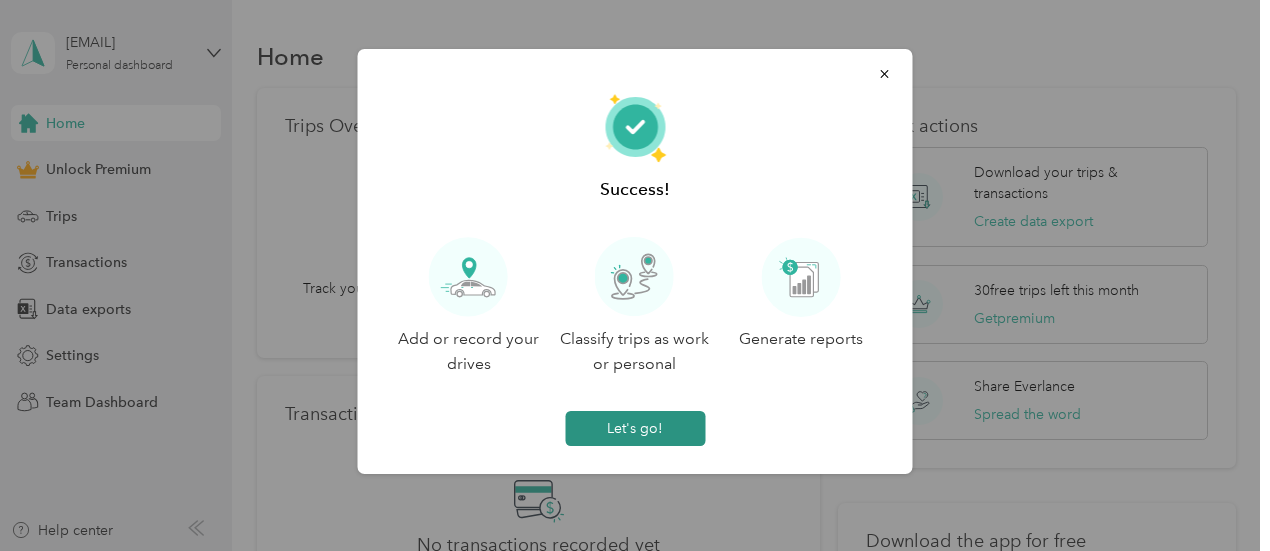 click on "Let's go!" at bounding box center (635, 428) 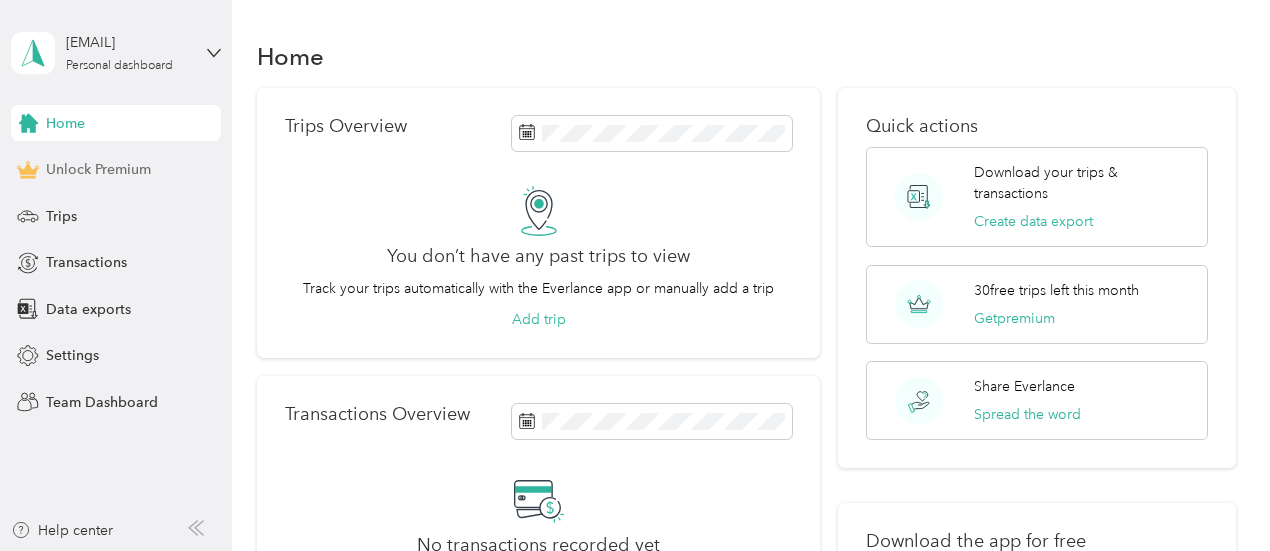 click on "Unlock Premium" at bounding box center (98, 169) 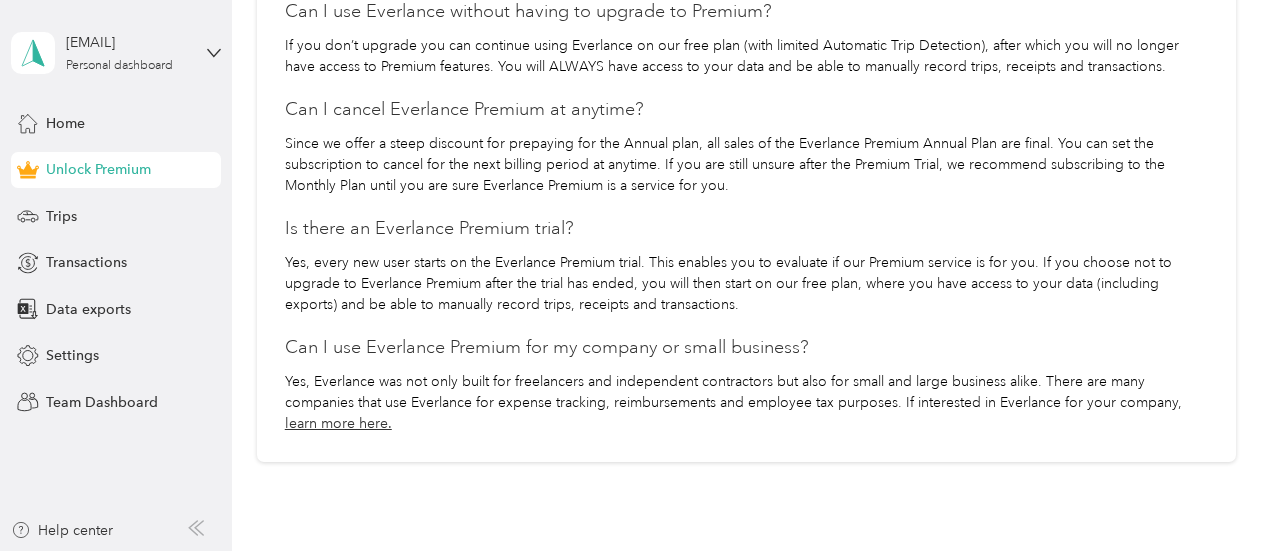scroll, scrollTop: 1700, scrollLeft: 0, axis: vertical 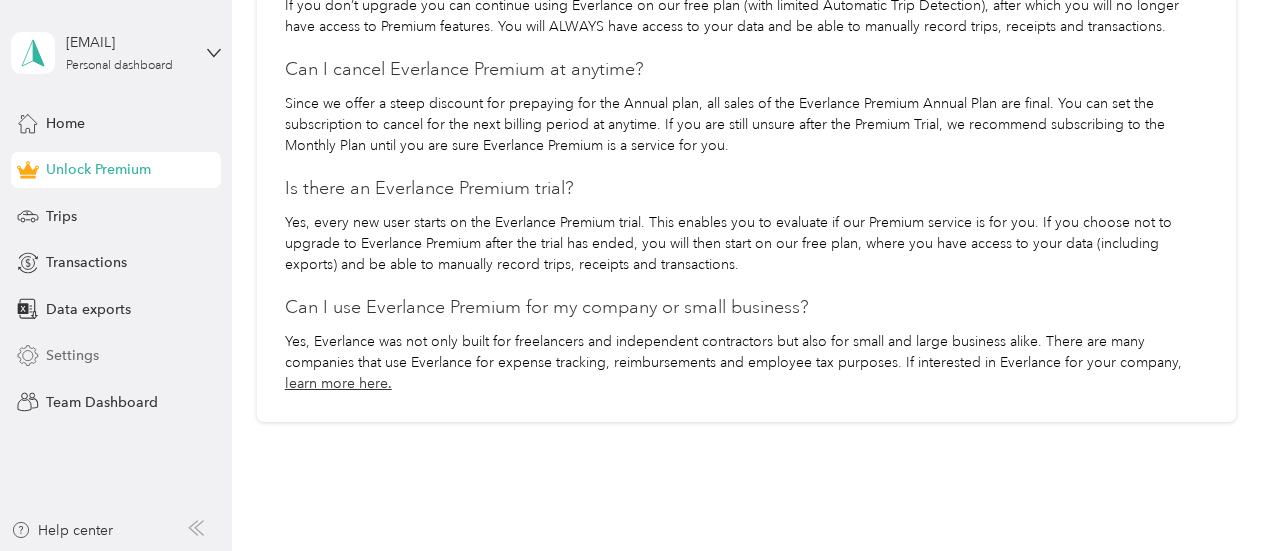 click on "Settings" at bounding box center [116, 356] 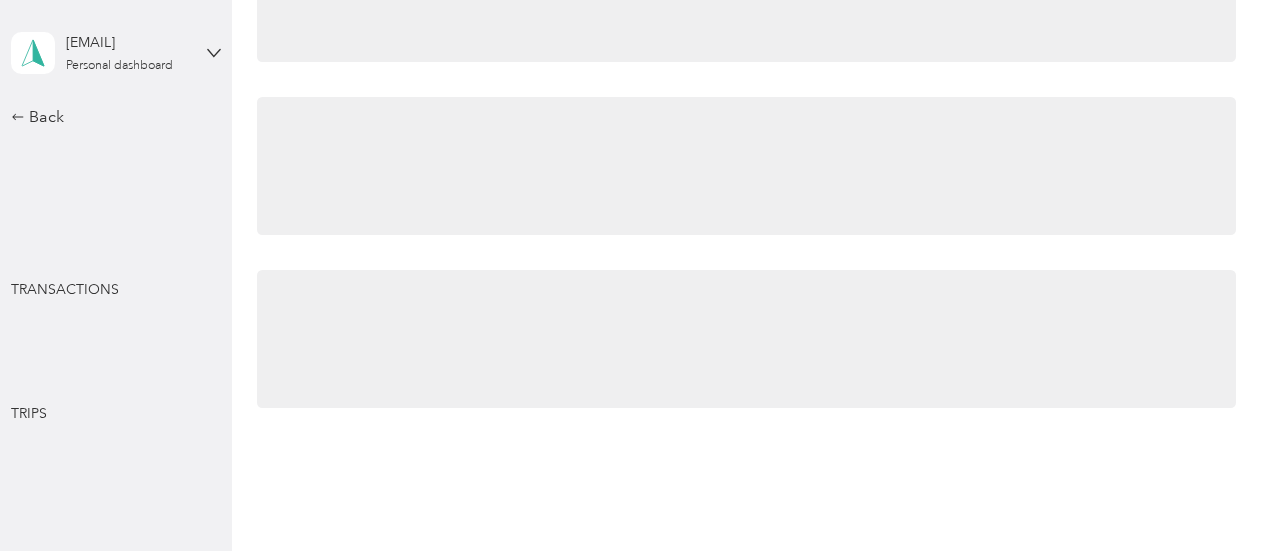 scroll, scrollTop: 981, scrollLeft: 0, axis: vertical 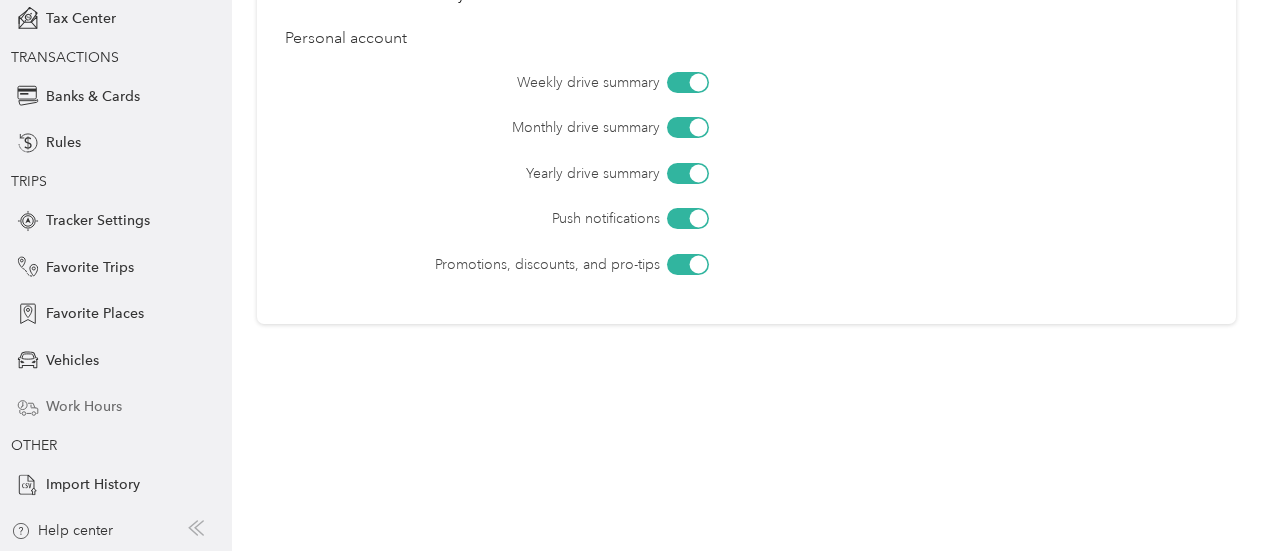 click on "Work Hours" at bounding box center (84, 406) 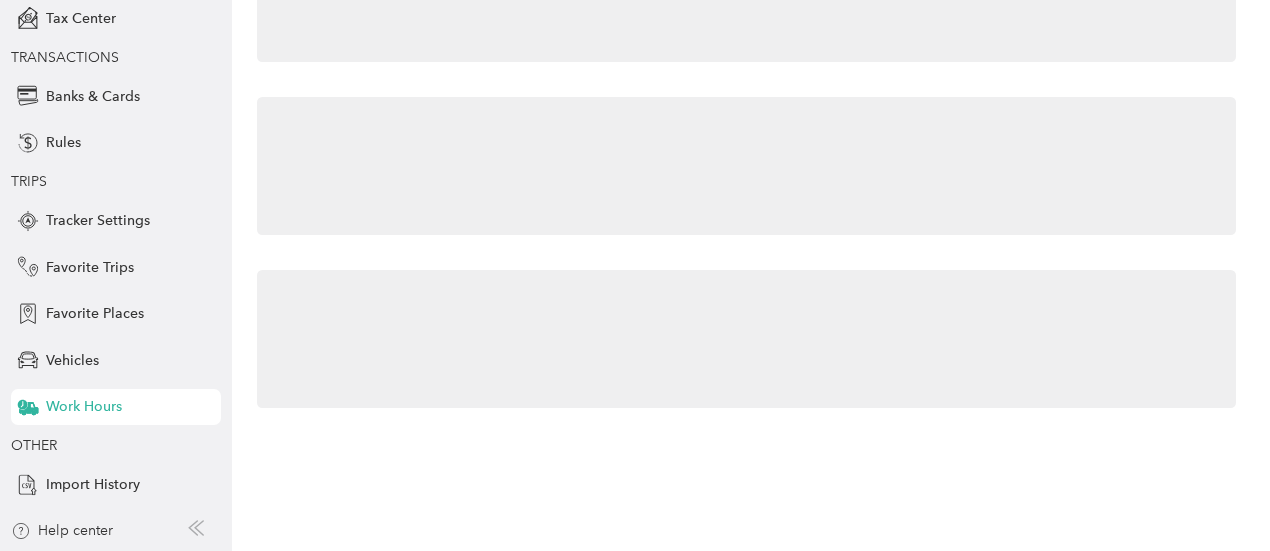 scroll, scrollTop: 269, scrollLeft: 0, axis: vertical 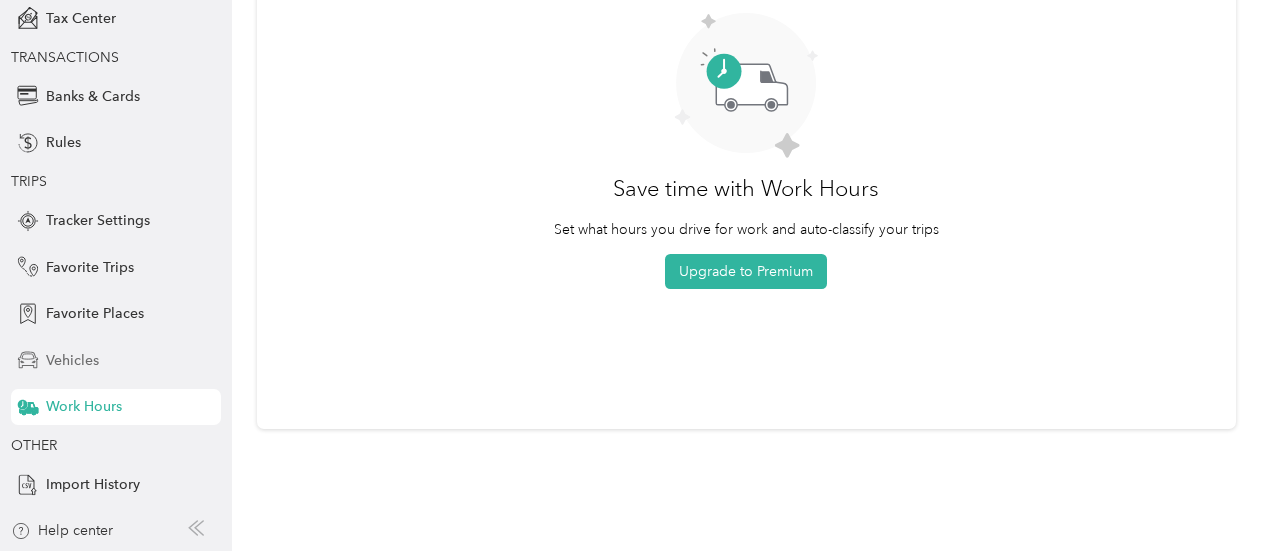 click on "Vehicles" at bounding box center (72, 360) 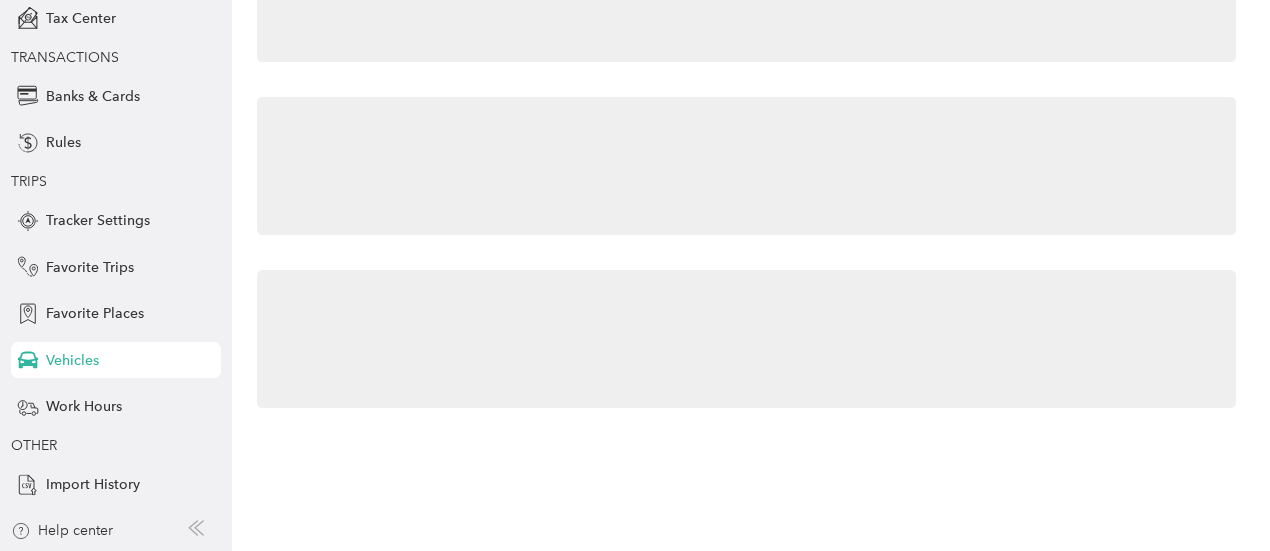 scroll, scrollTop: 14, scrollLeft: 0, axis: vertical 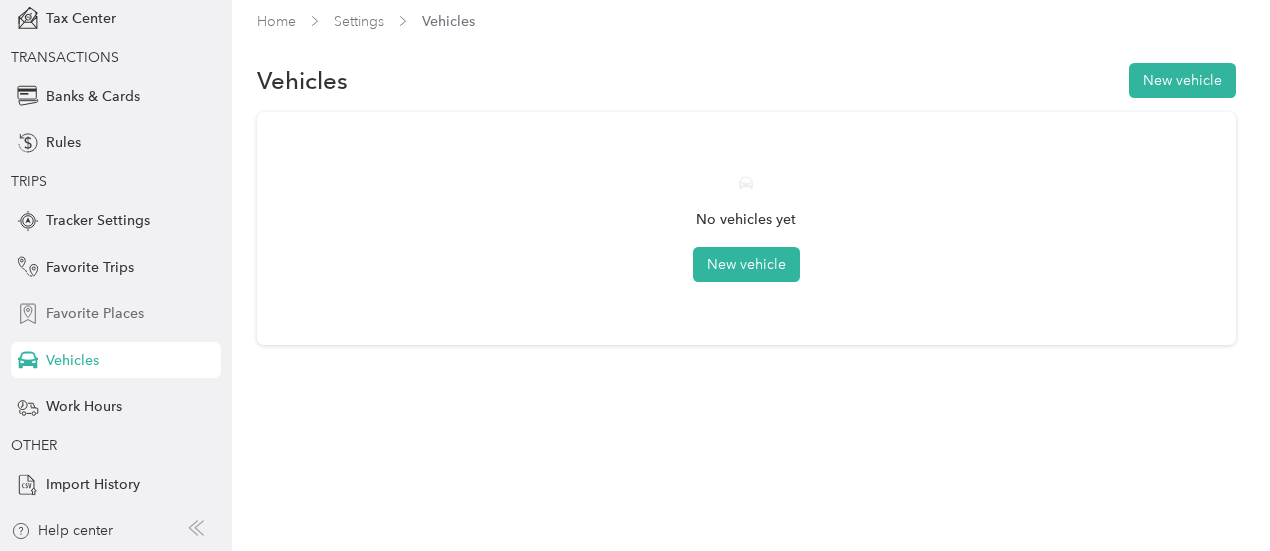 click on "Favorite Places" at bounding box center (95, 313) 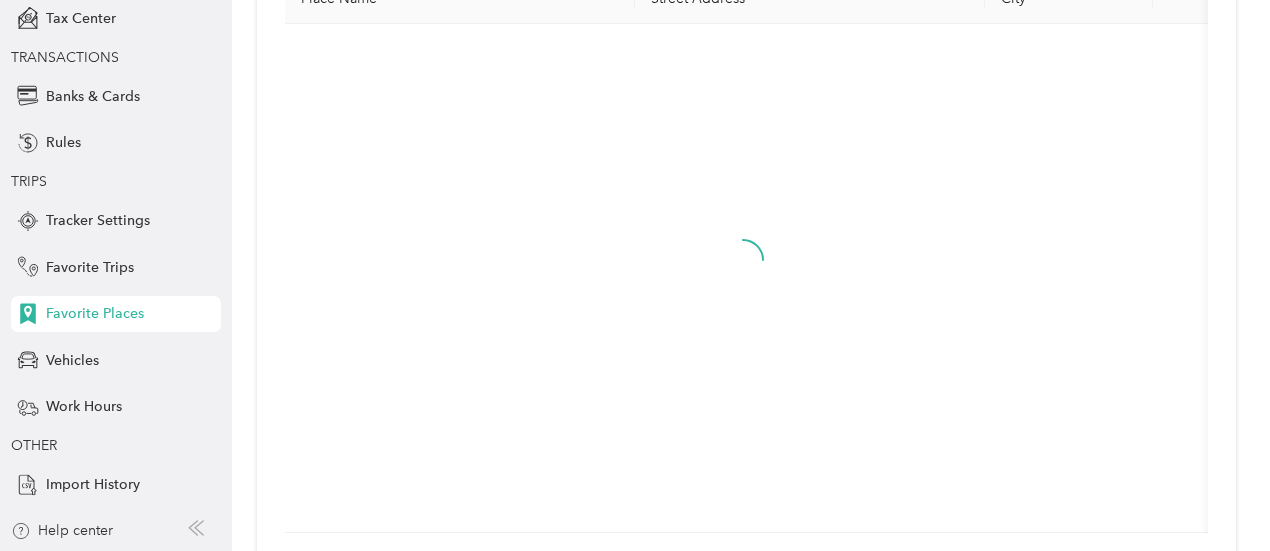 scroll, scrollTop: 498, scrollLeft: 0, axis: vertical 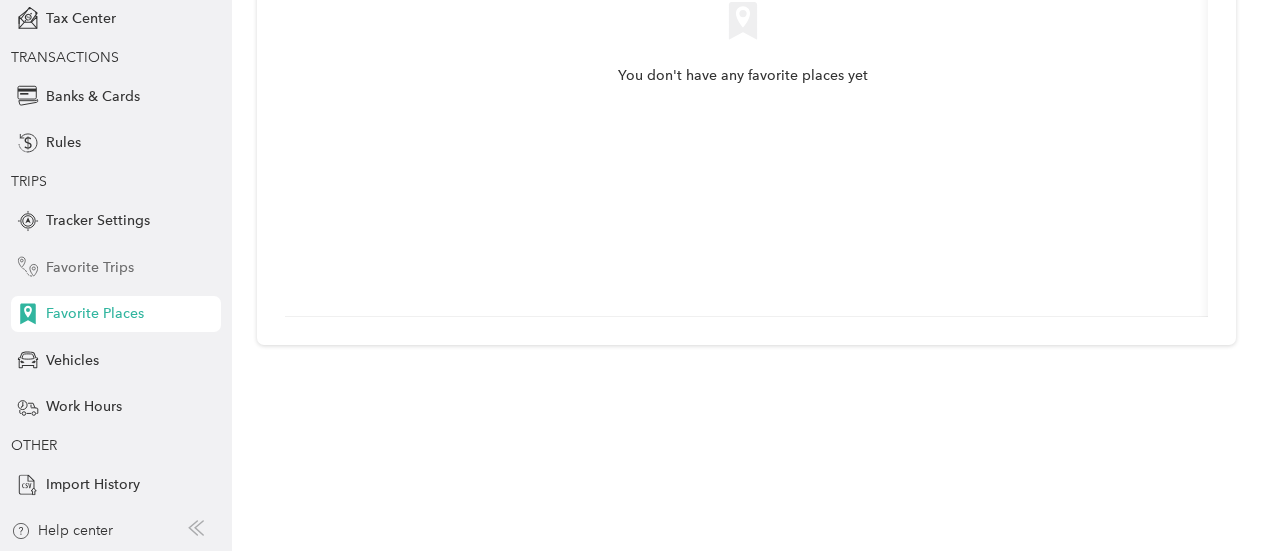 click on "Favorite Trips" at bounding box center (90, 267) 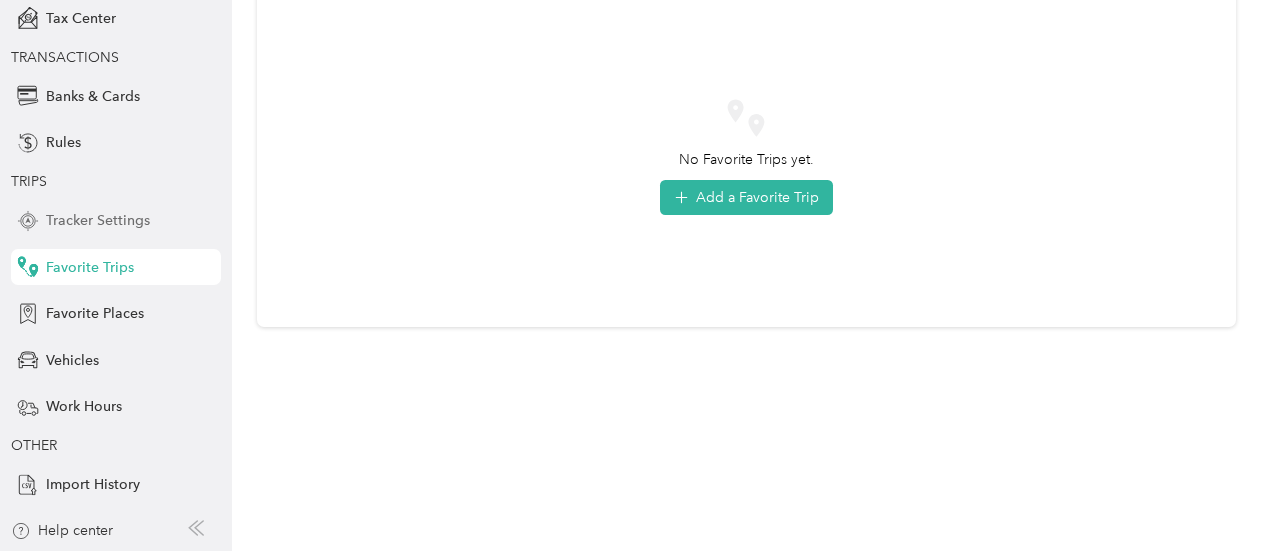 click on "Tracker Settings" at bounding box center [98, 220] 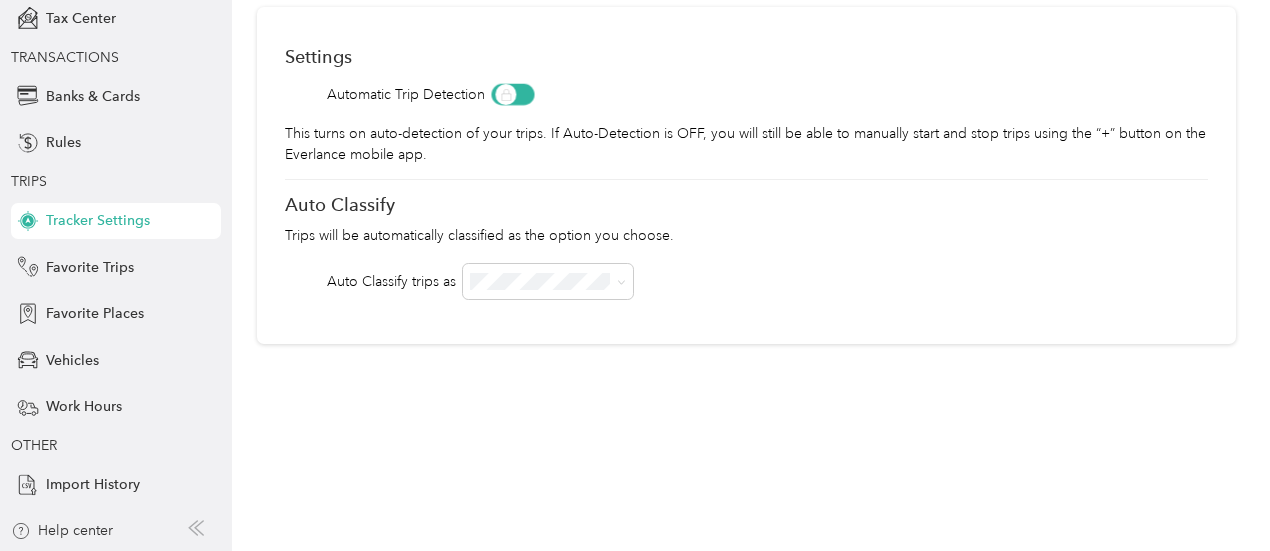 scroll, scrollTop: 118, scrollLeft: 0, axis: vertical 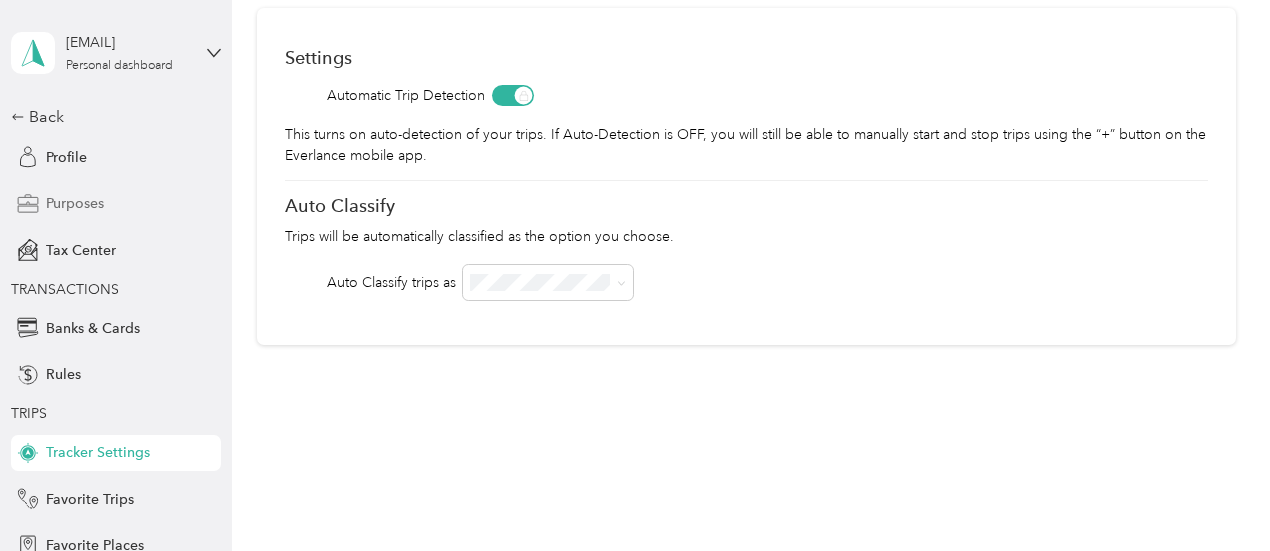 click on "Purposes" at bounding box center [75, 203] 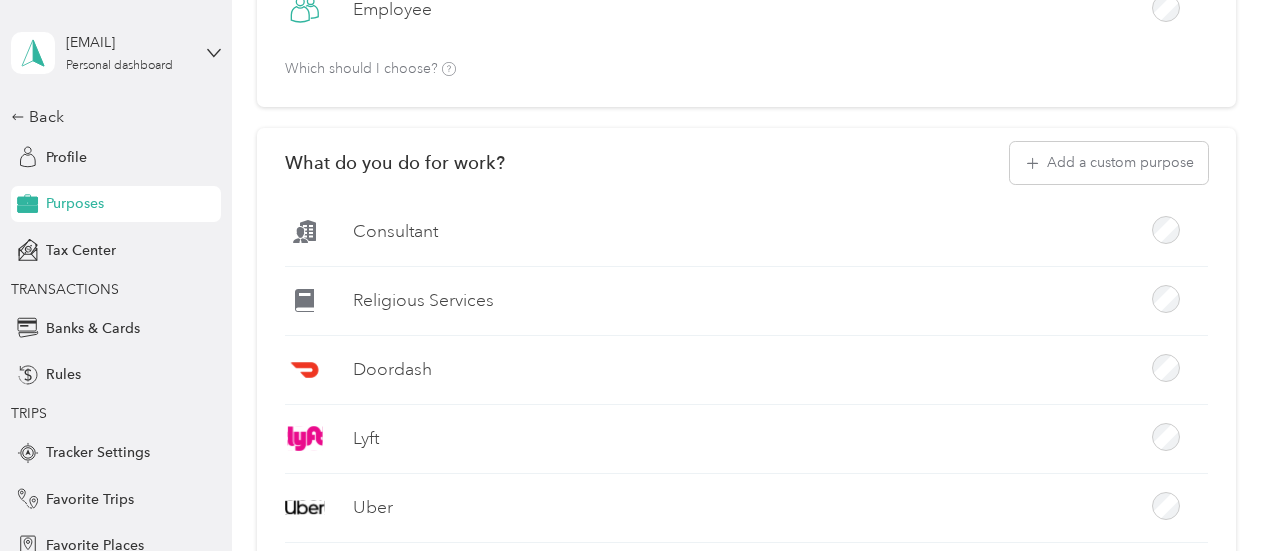 scroll, scrollTop: 300, scrollLeft: 0, axis: vertical 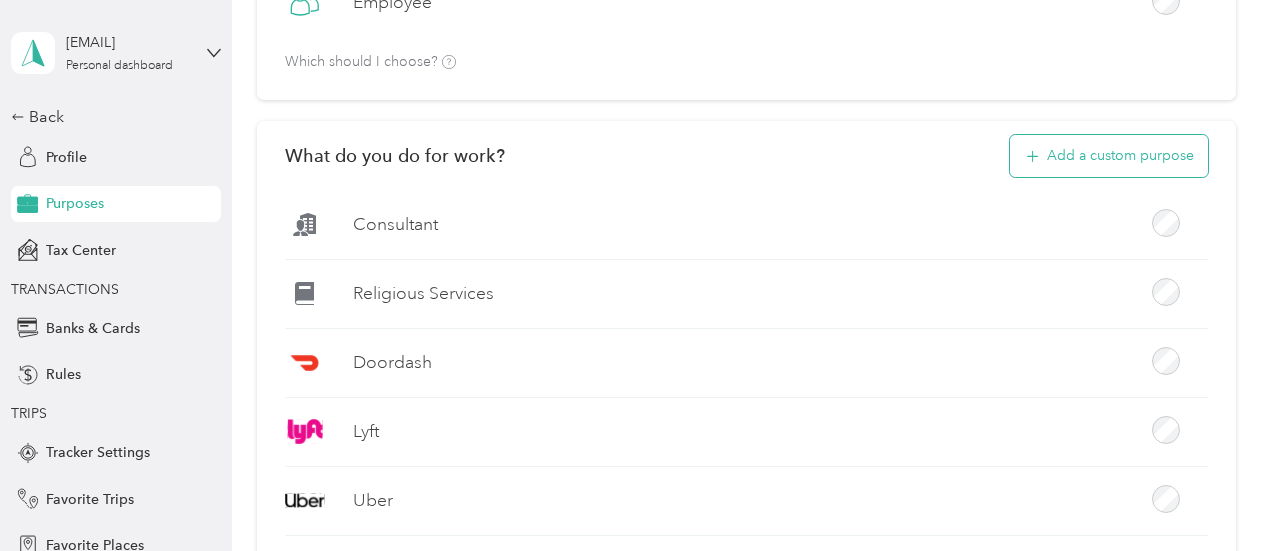 click on "Add a custom purpose" at bounding box center [1109, 156] 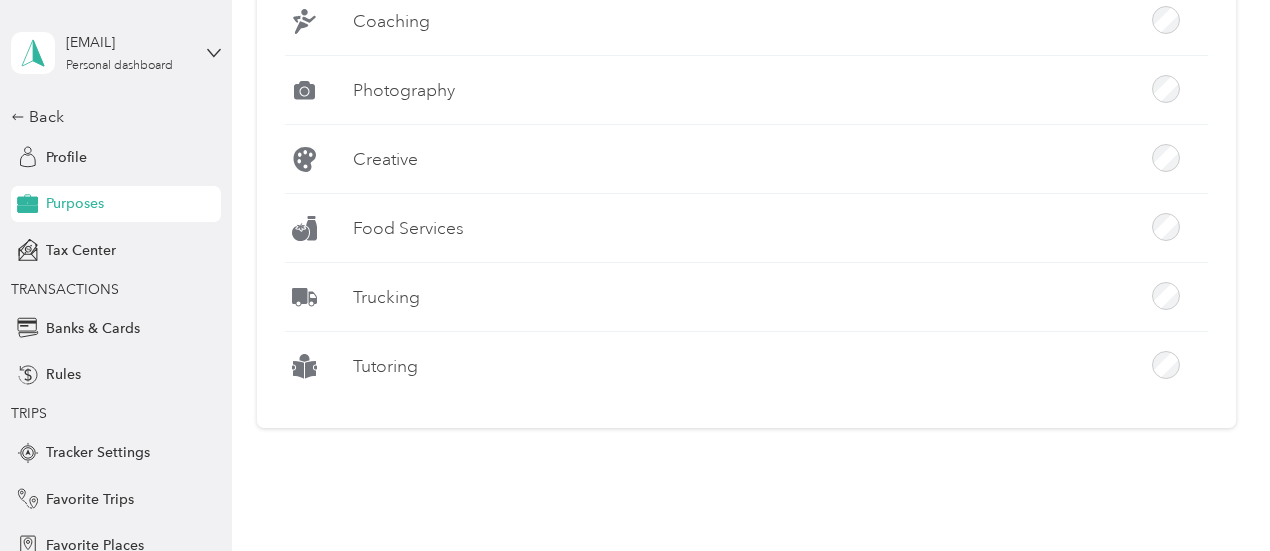 scroll, scrollTop: 2096, scrollLeft: 0, axis: vertical 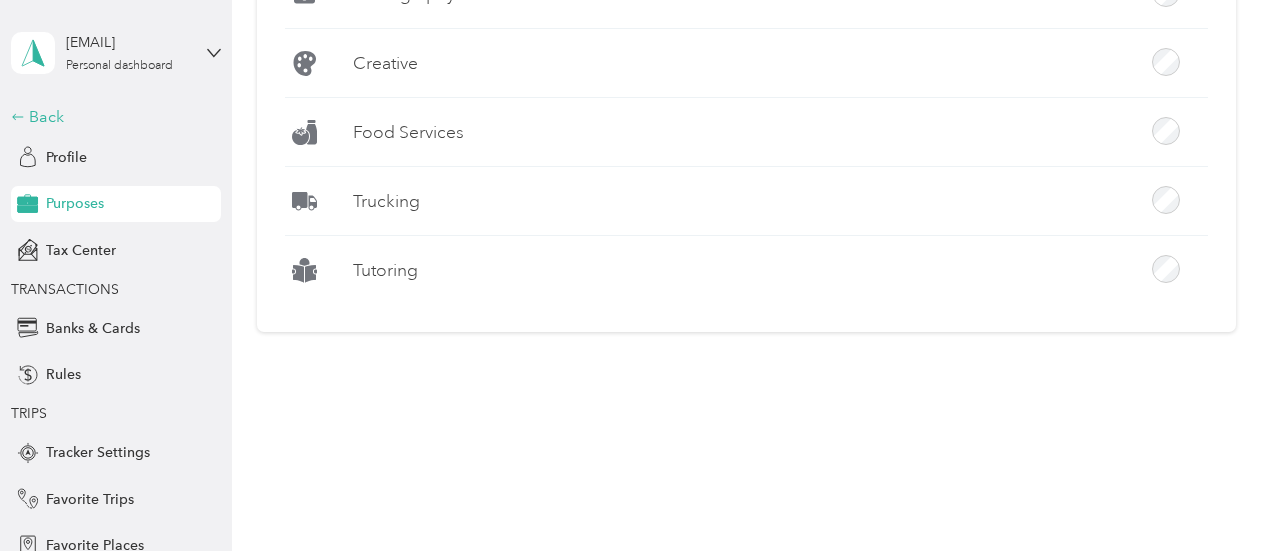 click on "Back" at bounding box center (111, 117) 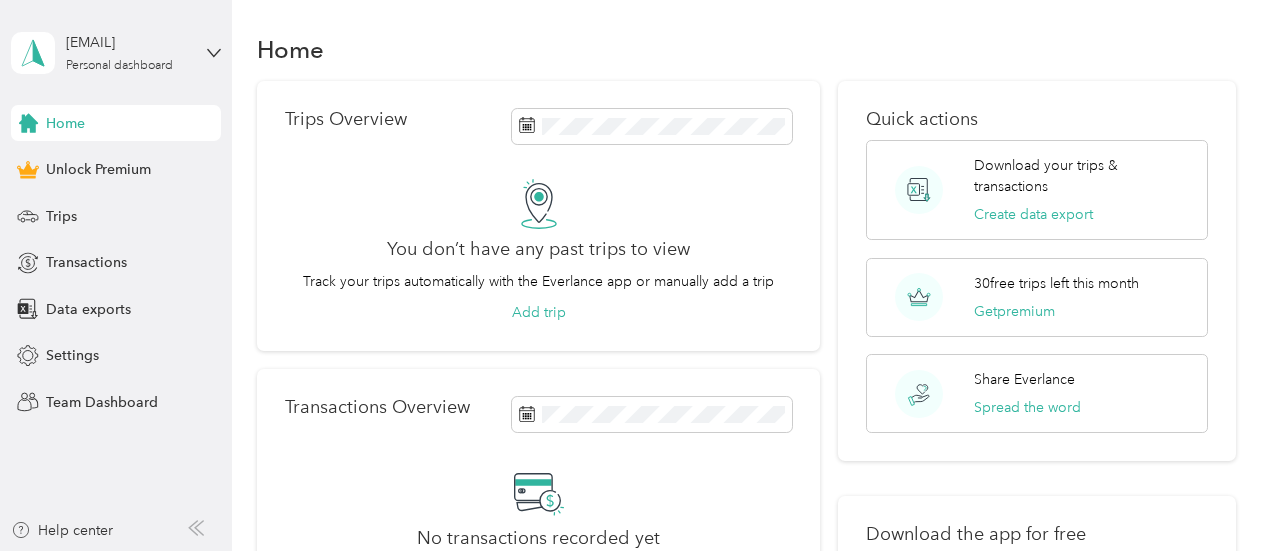 scroll, scrollTop: 0, scrollLeft: 0, axis: both 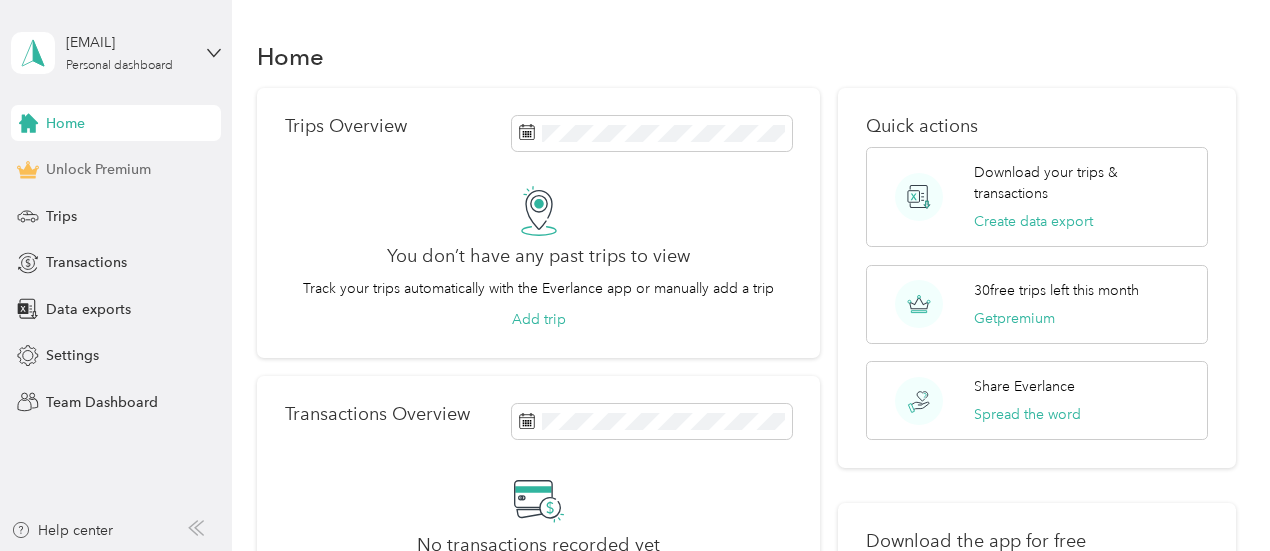 click on "Unlock Premium" at bounding box center (98, 169) 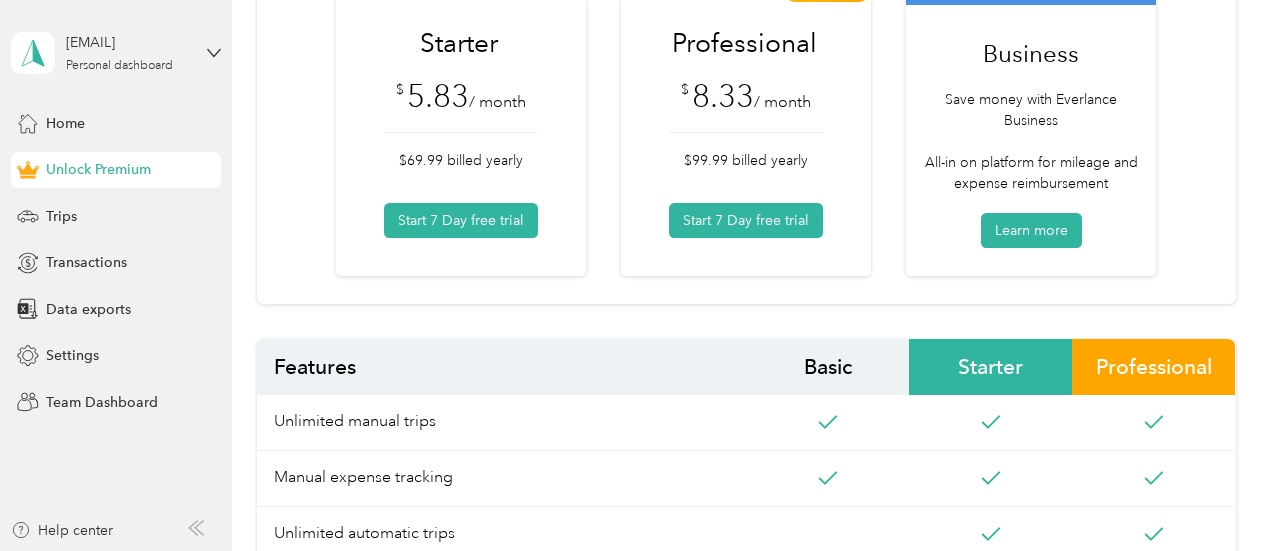 scroll, scrollTop: 300, scrollLeft: 0, axis: vertical 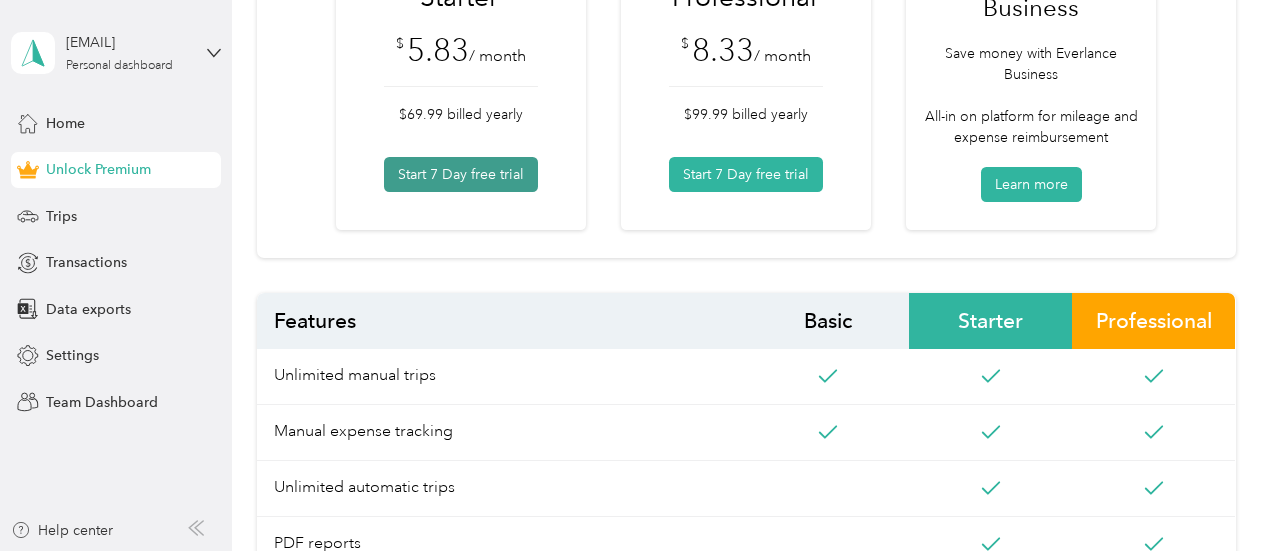 click on "Start 7 Day free trial" at bounding box center [461, 174] 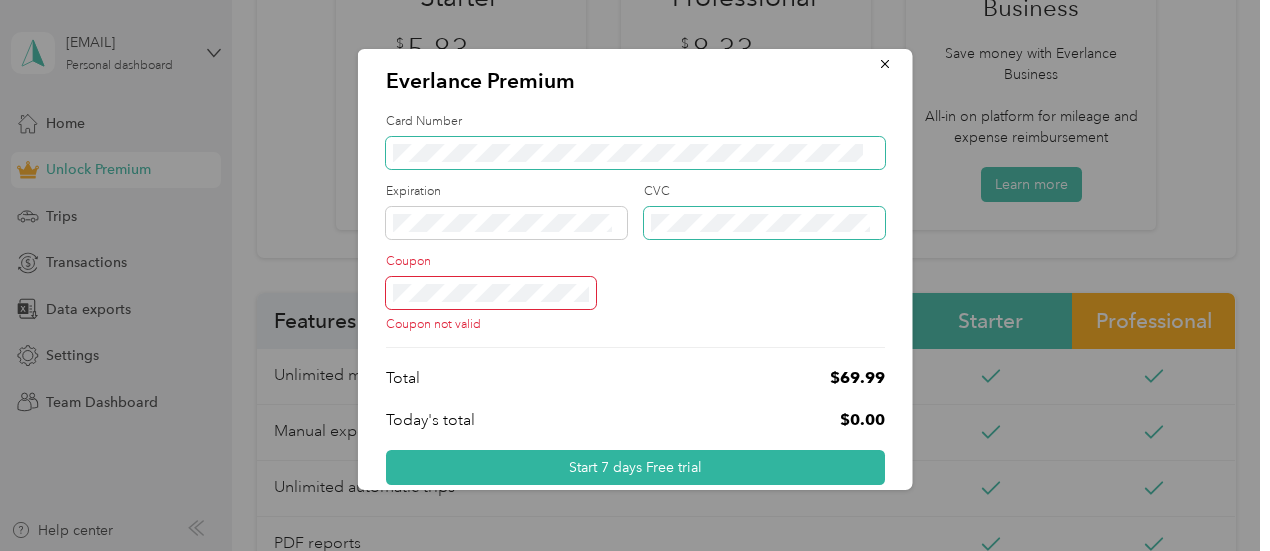 scroll, scrollTop: 0, scrollLeft: 0, axis: both 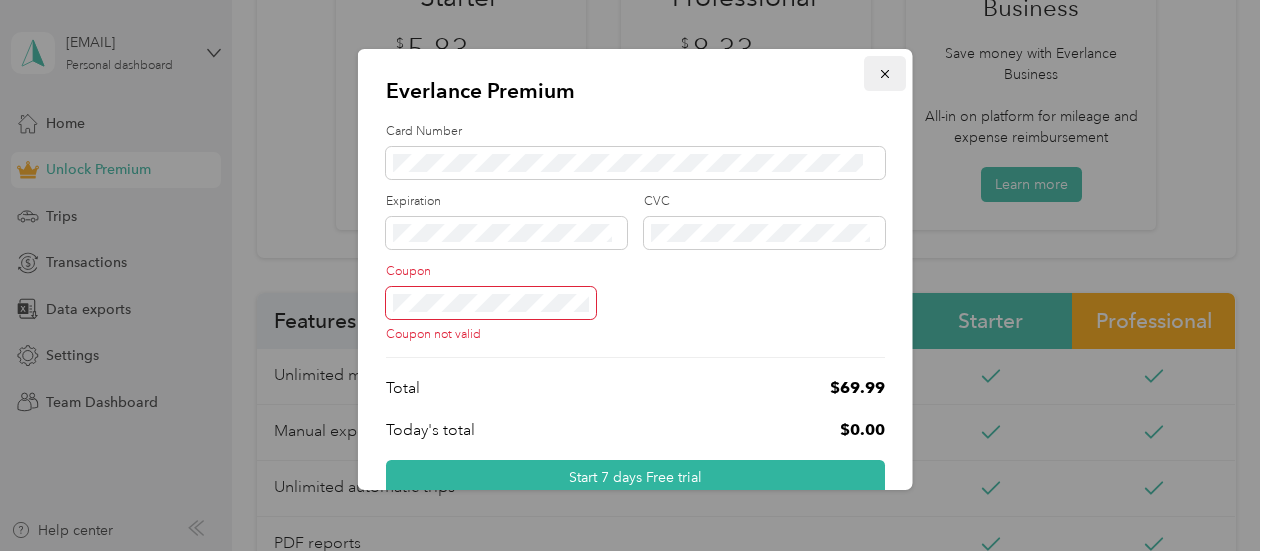 click at bounding box center (885, 73) 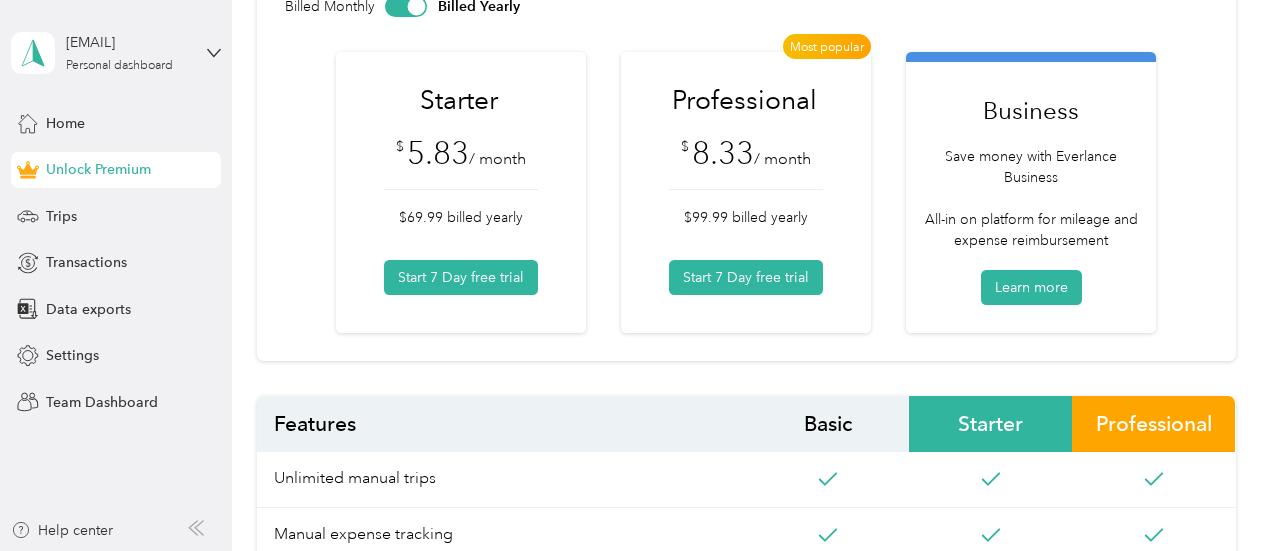 scroll, scrollTop: 0, scrollLeft: 0, axis: both 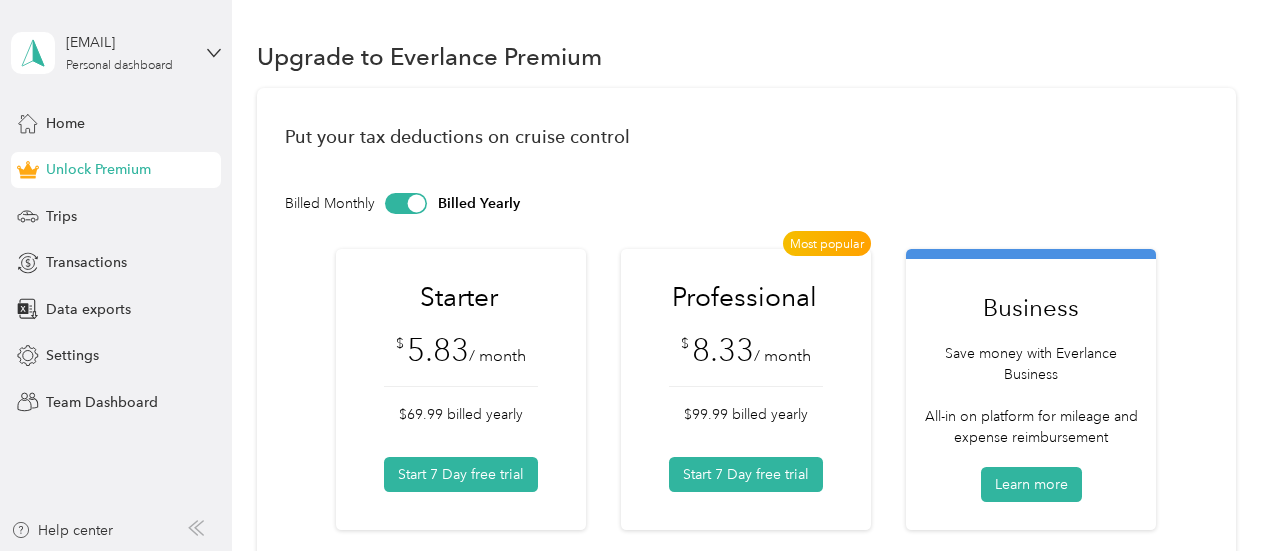 click at bounding box center (417, 203) 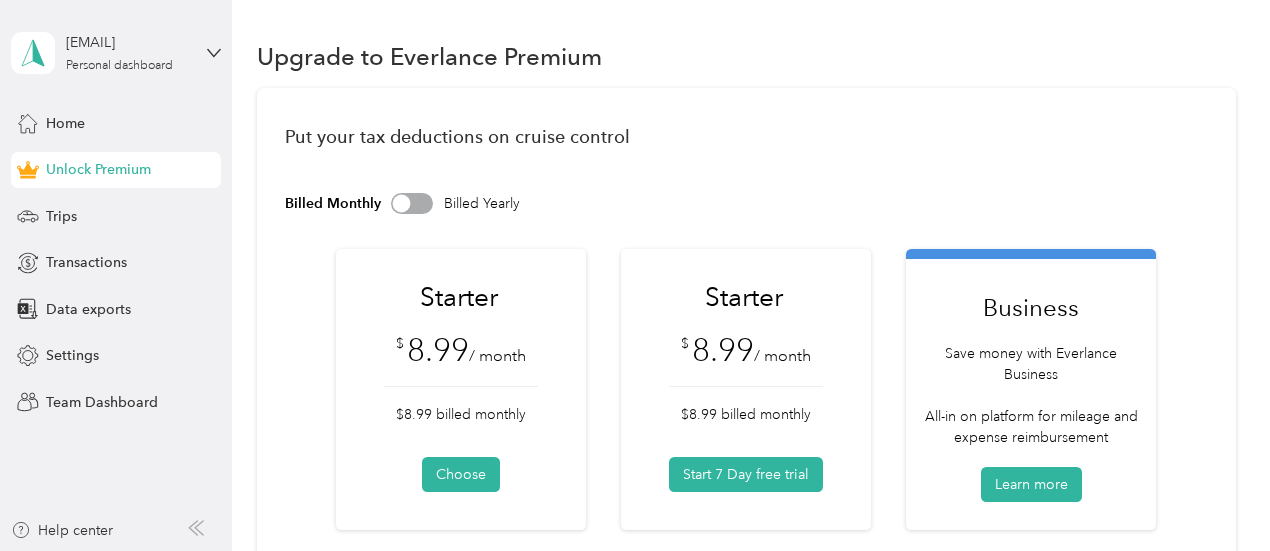 scroll, scrollTop: 100, scrollLeft: 0, axis: vertical 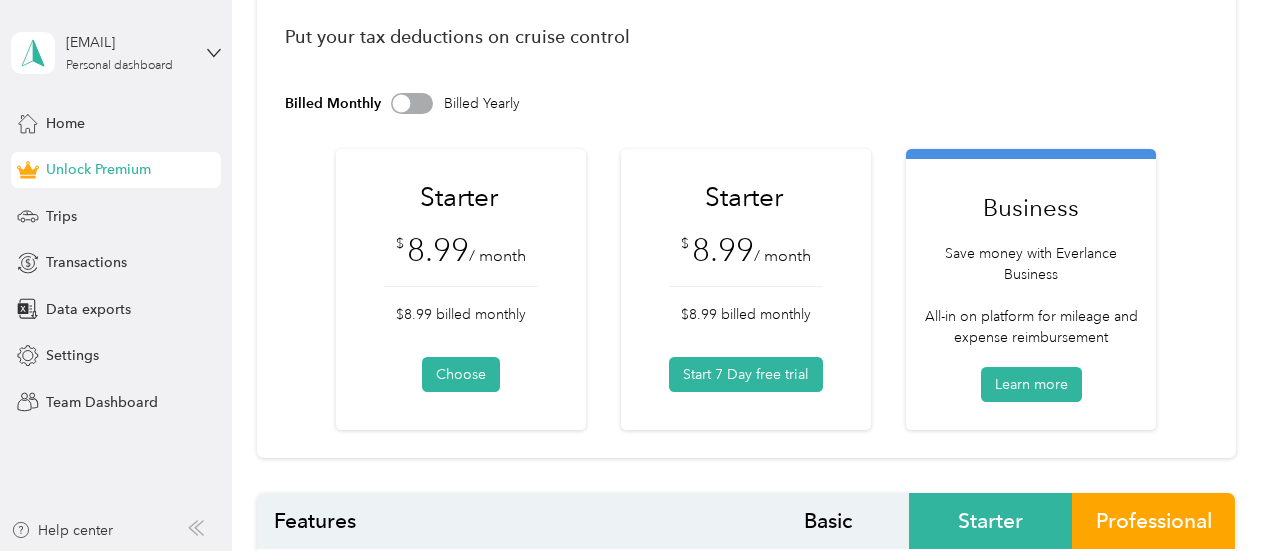 click at bounding box center (412, 103) 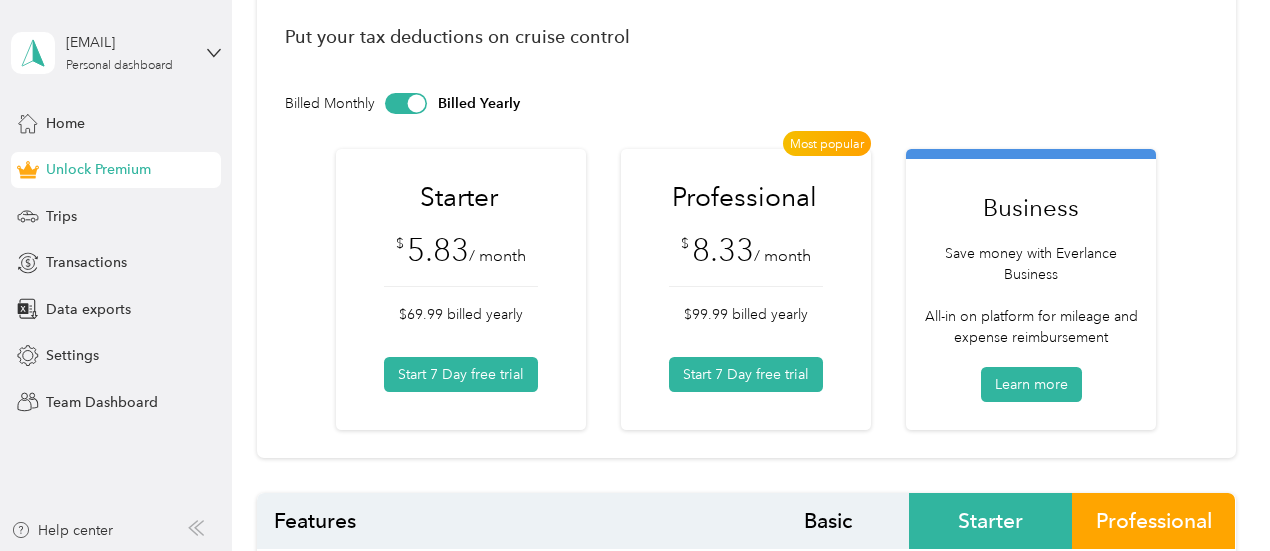 click at bounding box center (417, 103) 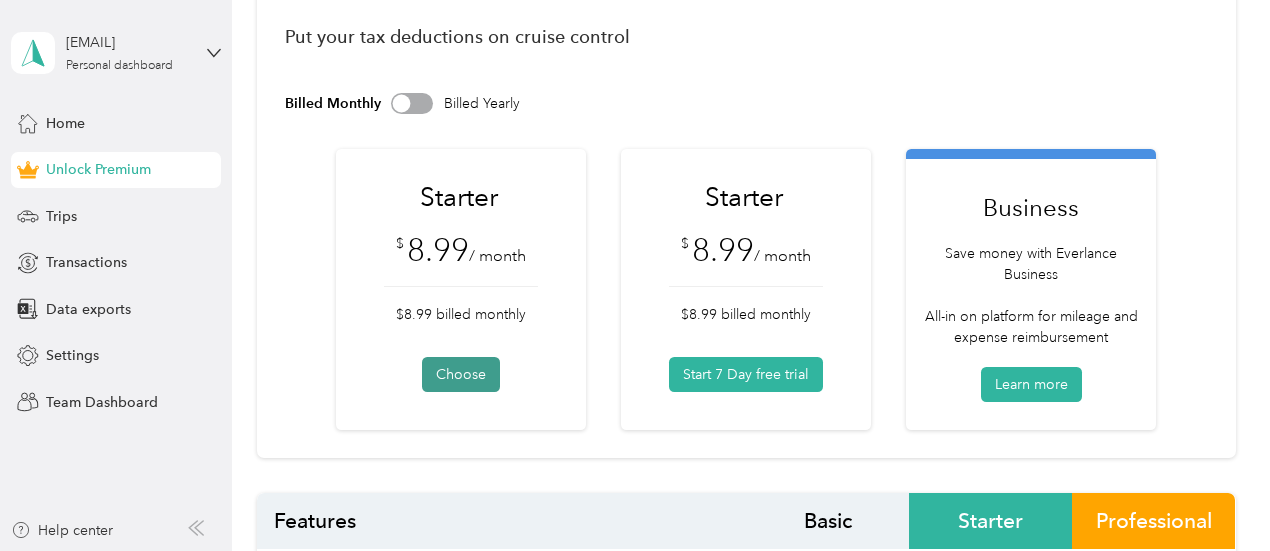 click on "Choose" at bounding box center (461, 374) 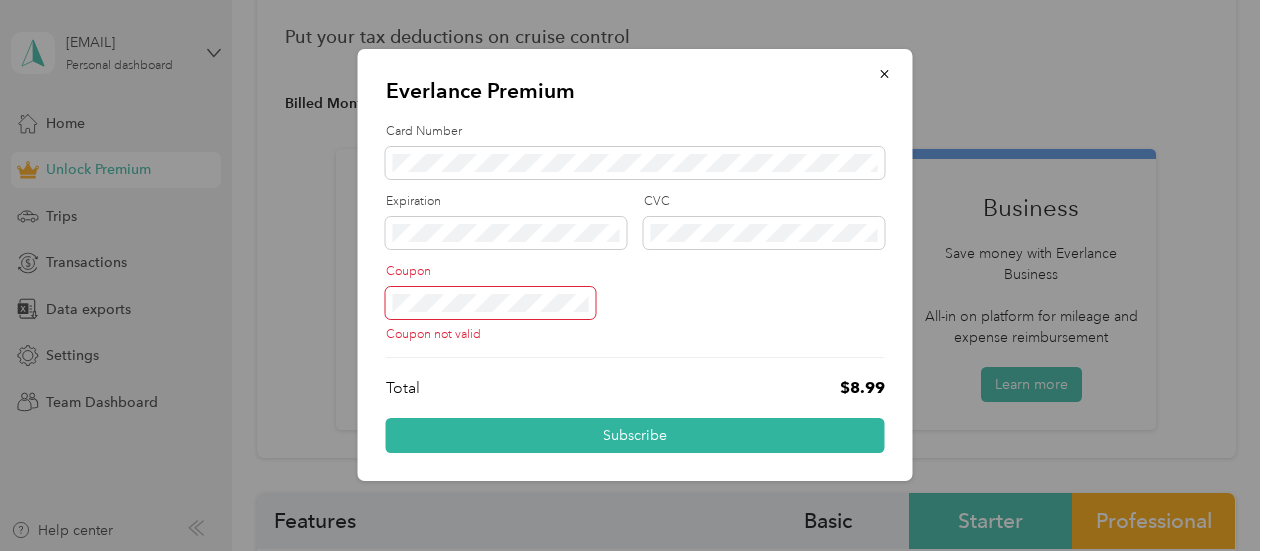 click on "Everlance Premium Card Number   Expiration   CVC   Coupon   Coupon not valid Total   [PRICE] Subscribe" at bounding box center [630, 551] 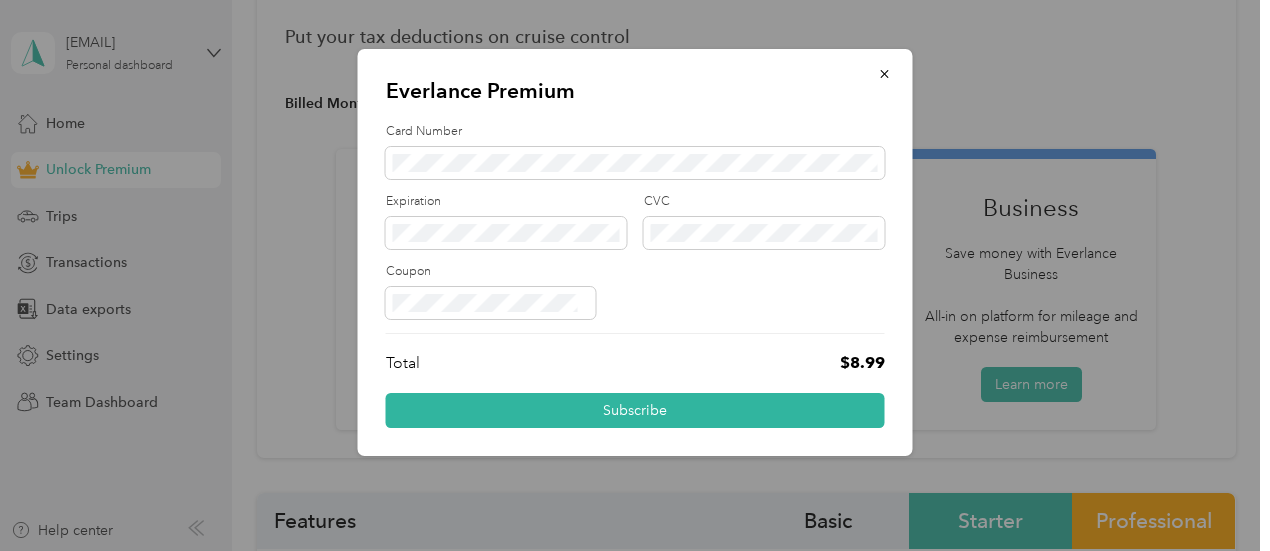 click on "Card Number   Expiration   CVC   Coupon   Total   [PRICE] Subscribe" at bounding box center (635, 276) 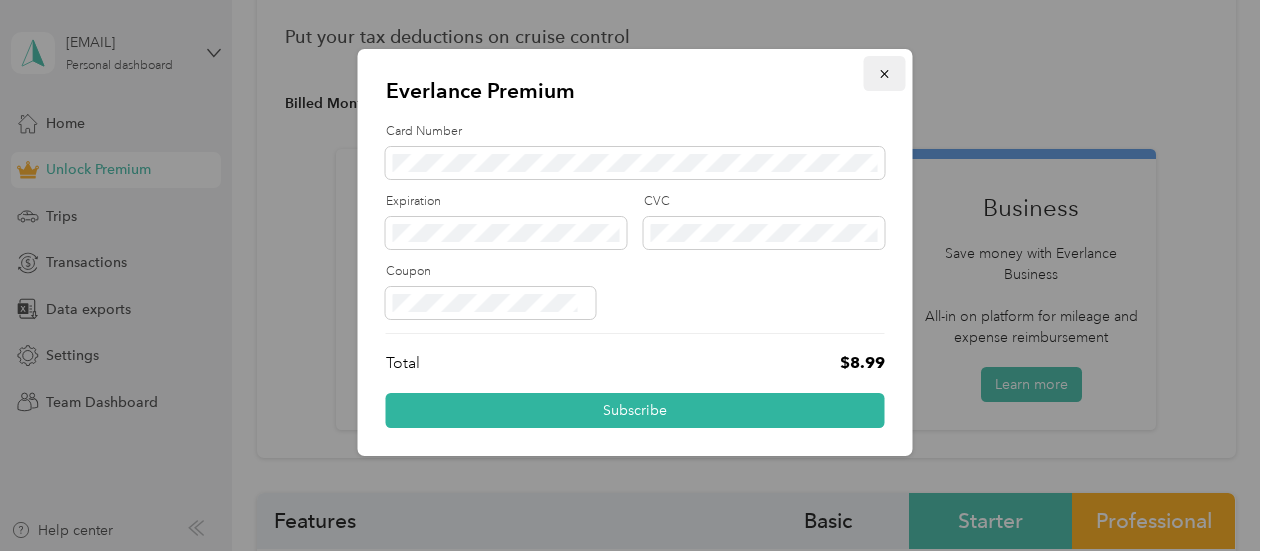 click 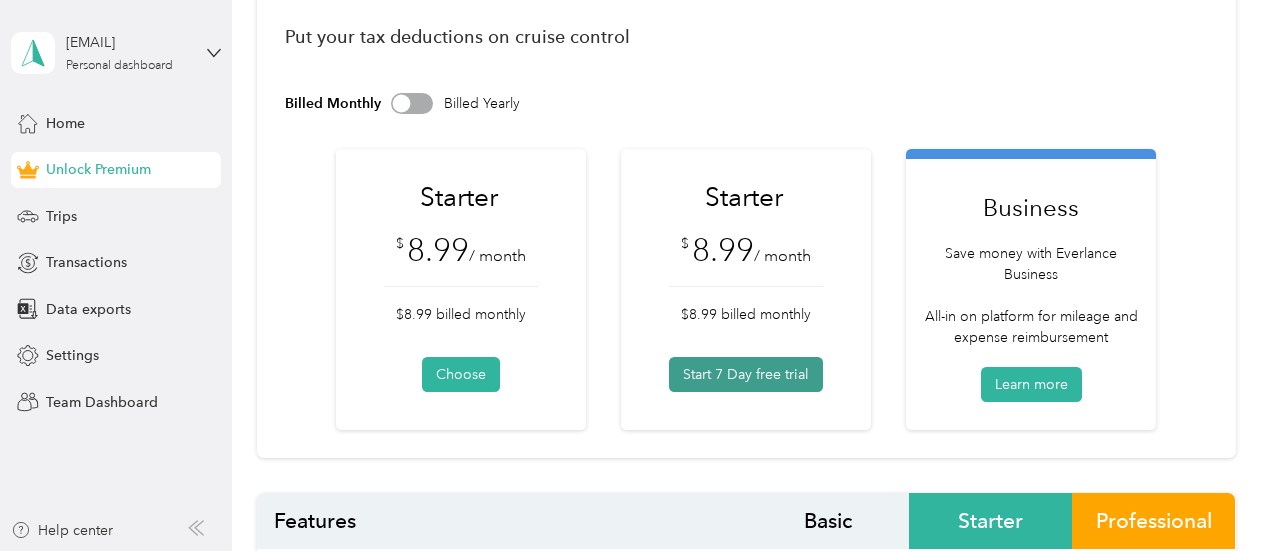 click on "Start 7 Day free trial" at bounding box center [746, 374] 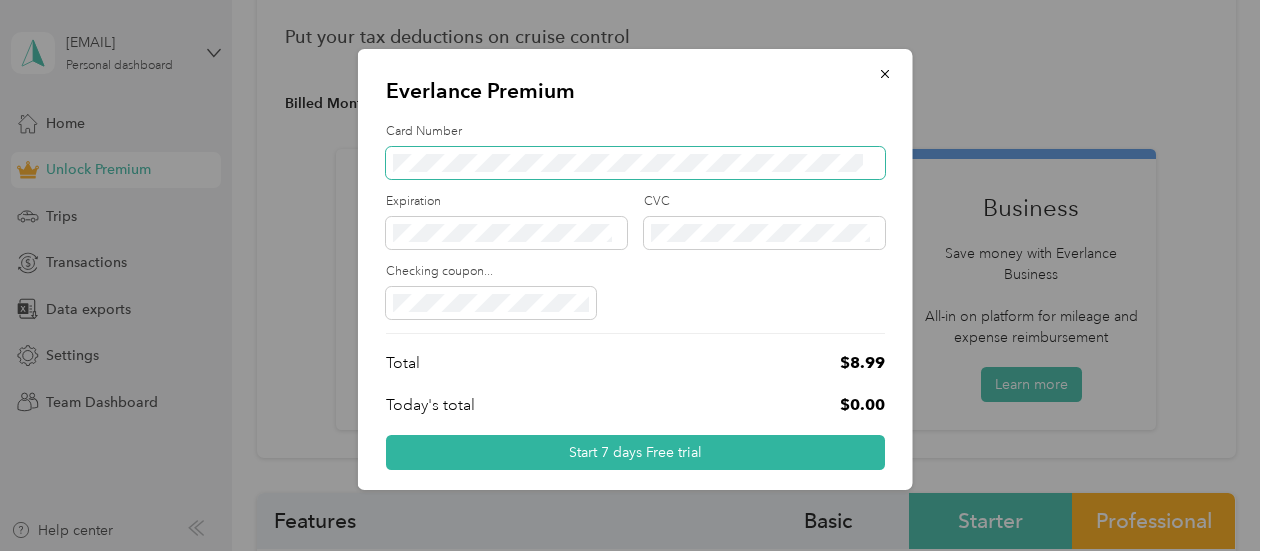 scroll, scrollTop: 8, scrollLeft: 0, axis: vertical 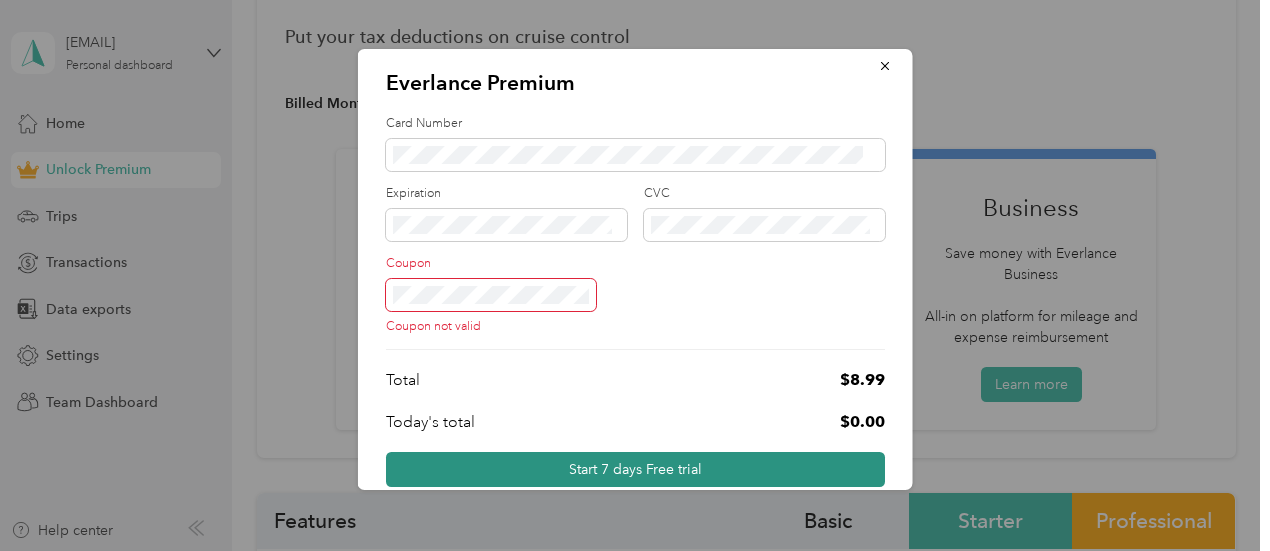 click on "Start 7 days Free trial" at bounding box center (635, 469) 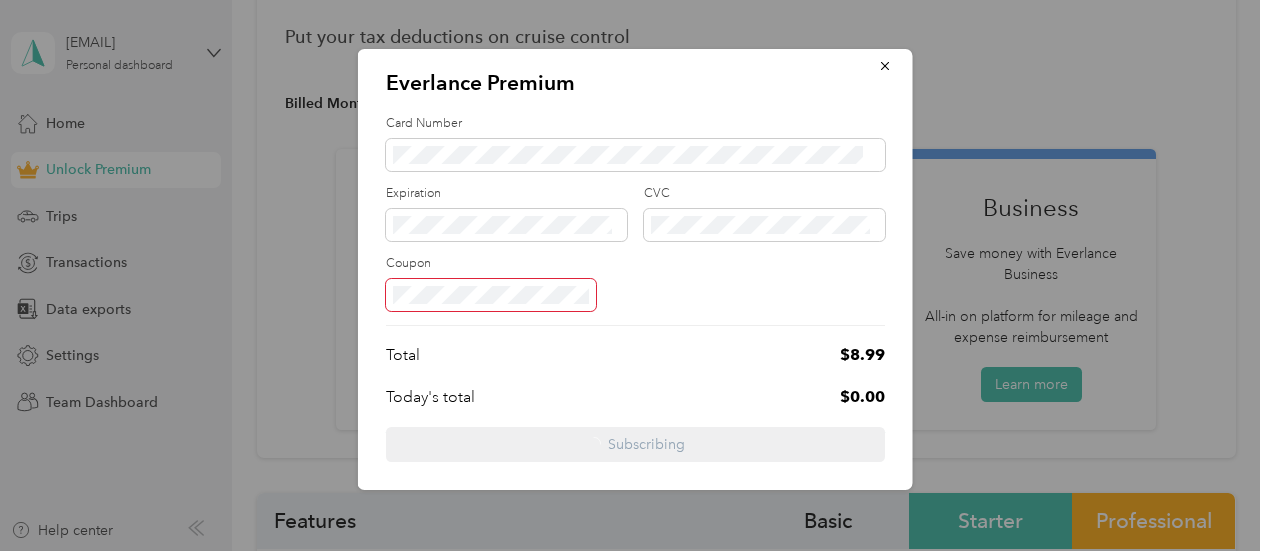 scroll, scrollTop: 7, scrollLeft: 0, axis: vertical 